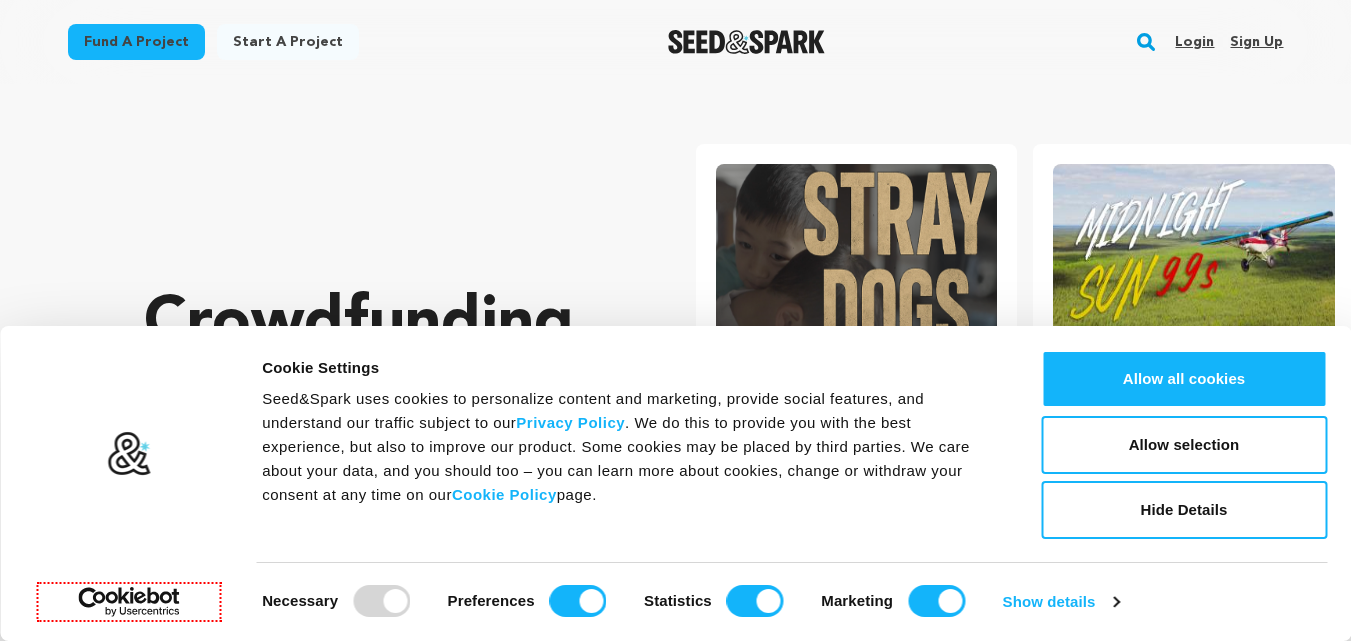 scroll, scrollTop: 0, scrollLeft: 0, axis: both 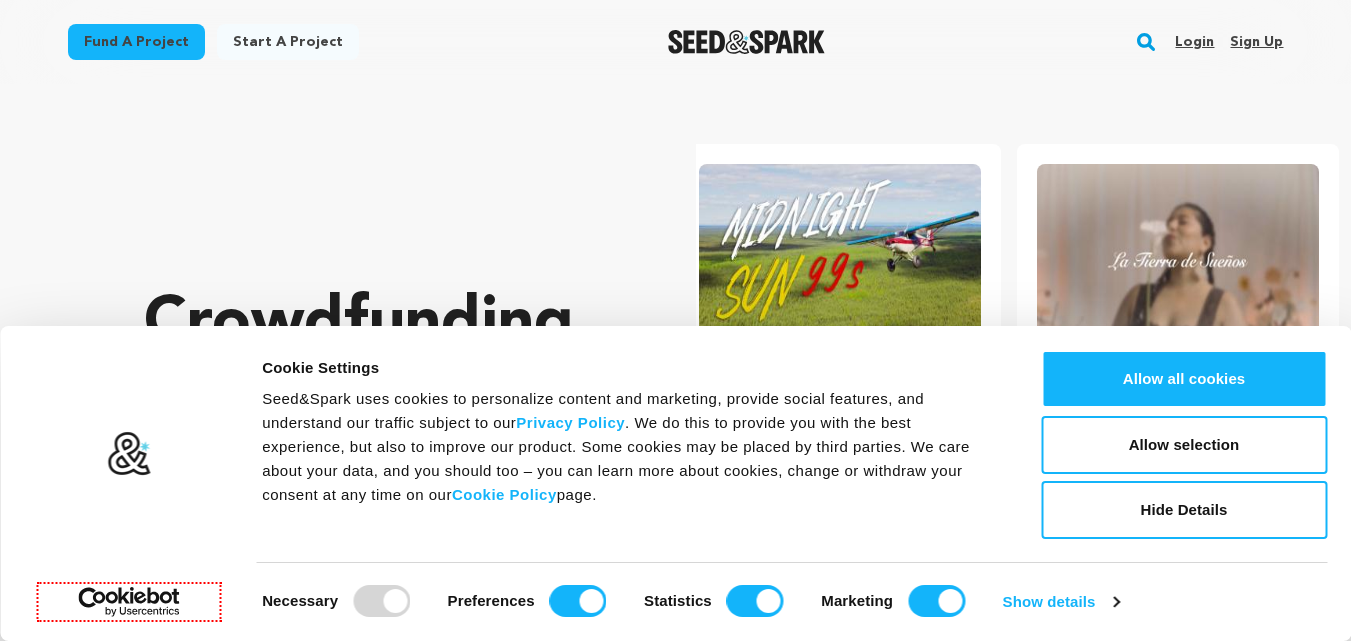 click on "Consent Details [#IABV2SETTINGS#] About Cookie Settings Seed&Spark uses cookies to personalize content and marketing, provide social features, and understand our traffic subject to our Privacy Policy . We do this to provide you with the best experience, but also to improve our product. Some cookies may be placed by third parties. We care about your data, and you should too – you can learn more about cookies, change or withdraw your consent at any time on our Cookie Policy page. Consent Selection Necessary Preferences Statistics Marketing Show details Details Necessary 58 Necessary cookies help make a website usable by enabling basic functions like page navigation and access to secure areas of the website. The website cannot function properly without these cookies. Bandcamp 1 Learn more about this provider BACKENDID3 Registers which server-cluster is serving the visitor. This is used in context with load balancing, in order to optimize user experience. Maximum Storage Duration : Session 4 2" at bounding box center [675, 483] 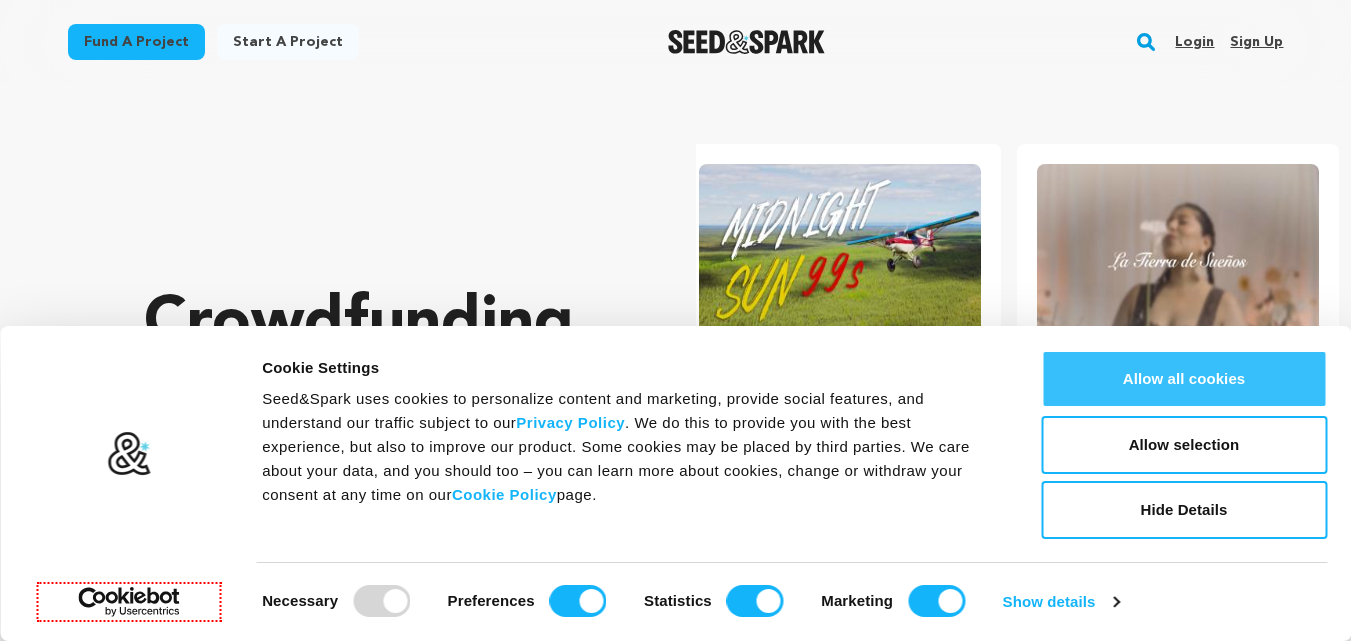click on "Allow all cookies" at bounding box center [1184, 379] 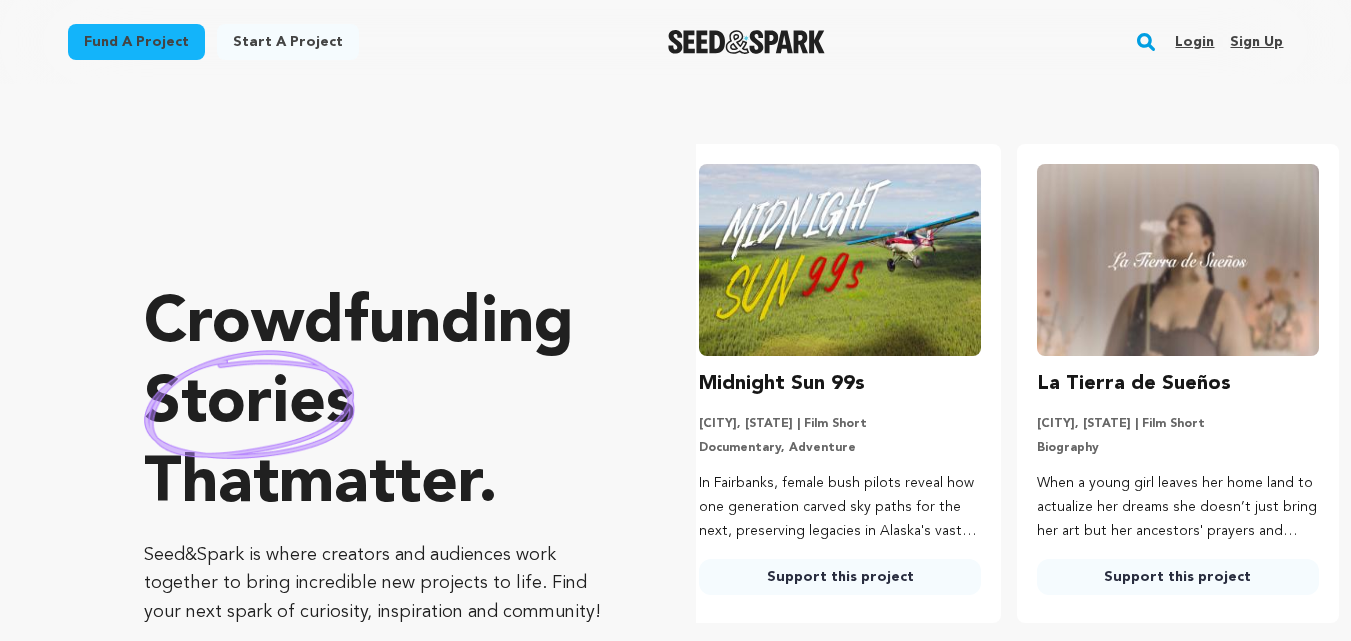click on "Sign up" at bounding box center (1256, 42) 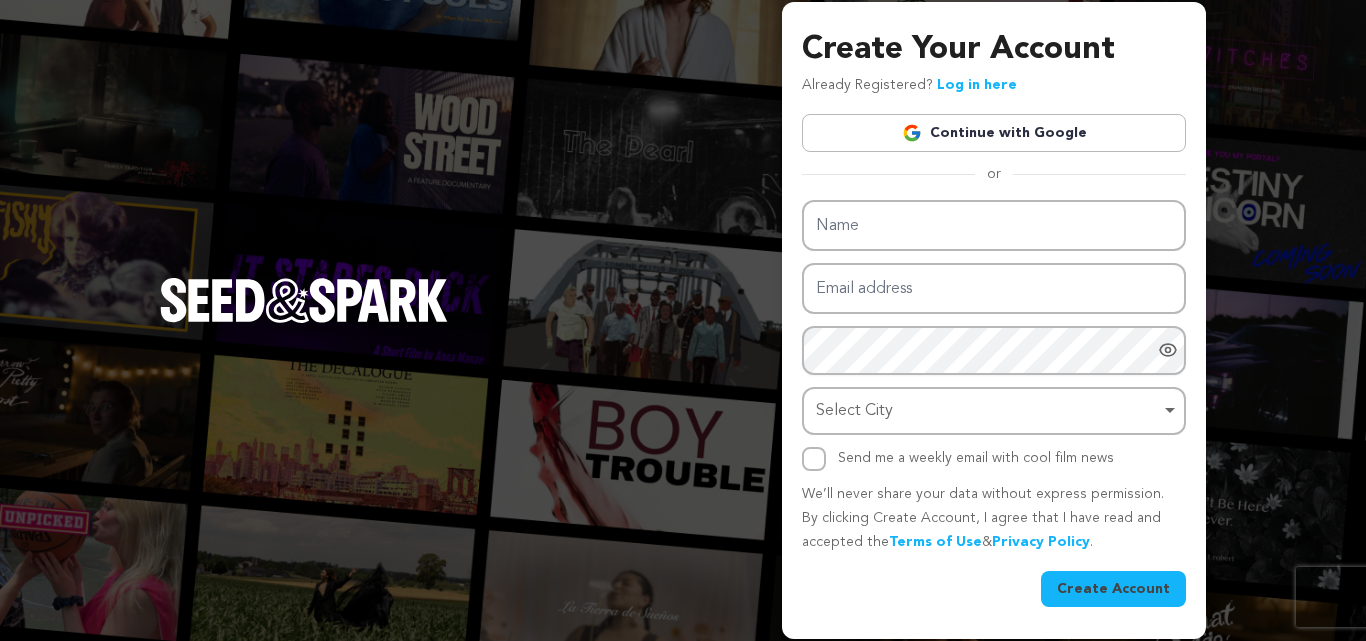scroll, scrollTop: 0, scrollLeft: 0, axis: both 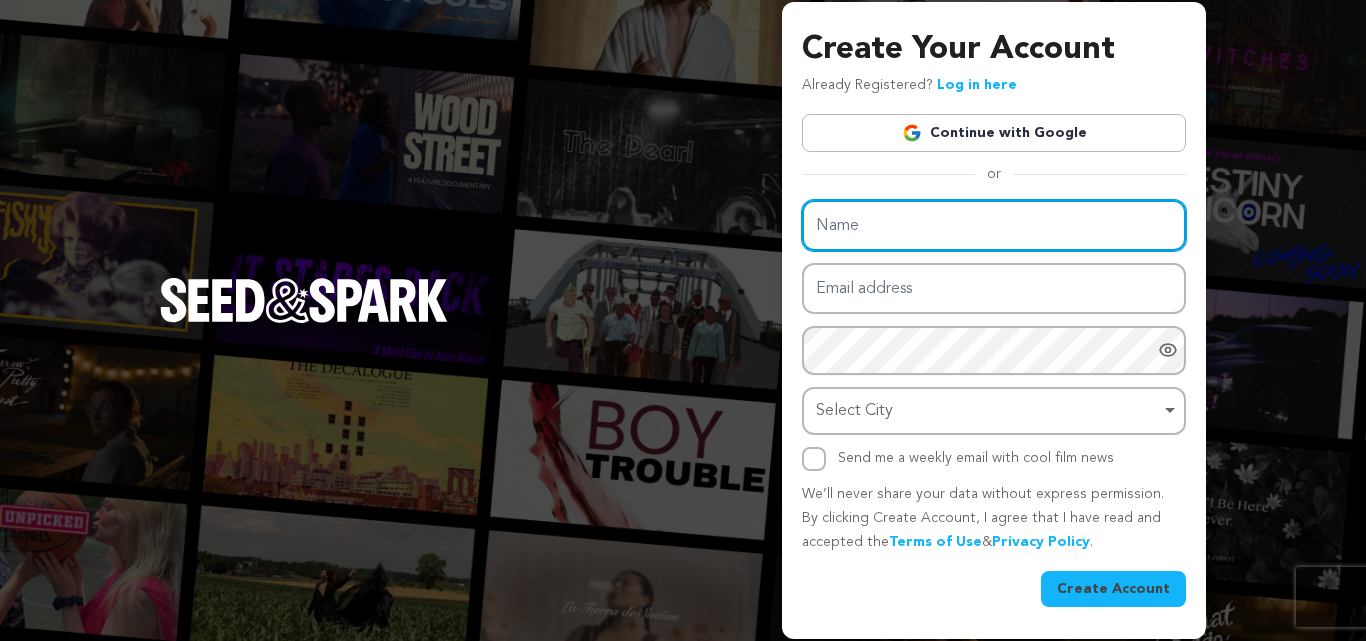 click on "Name" at bounding box center (994, 225) 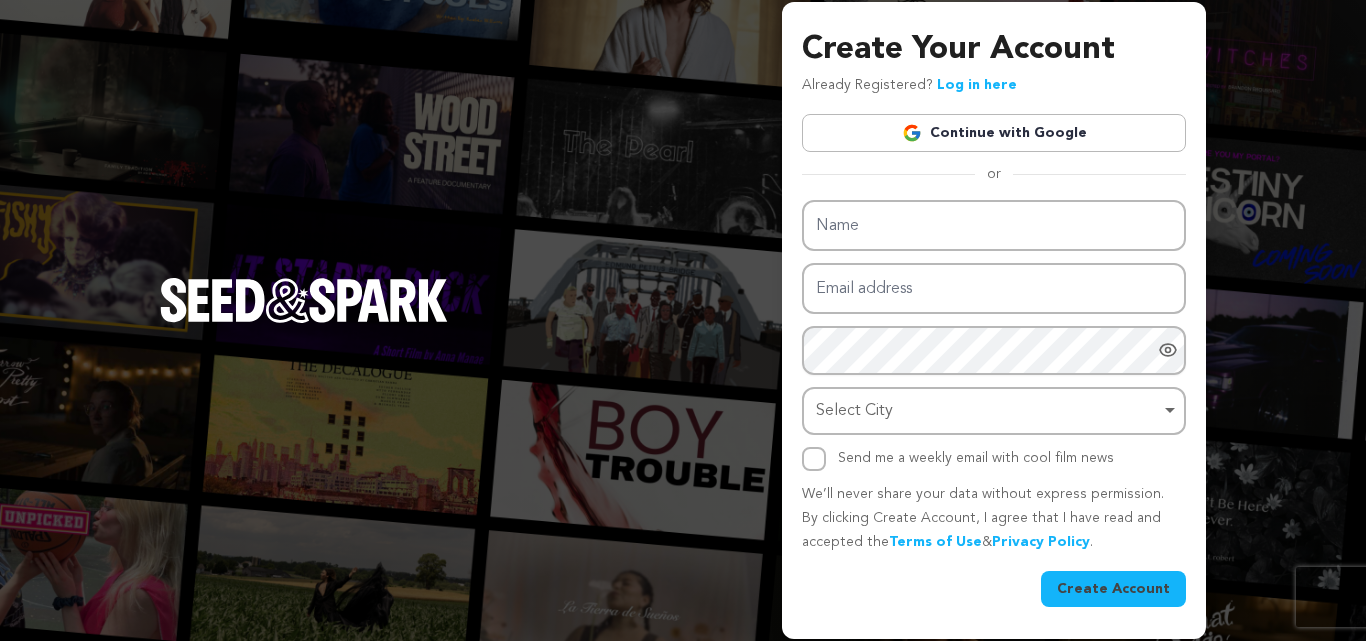 click on "Create Your Account
Already Registered?
Log in here
Continue with Google
or
eyJpdiI6IkY5ekFFODA3YmtIeURqKzZVUDZlNlE9PSIsInZhbHVlIjoidGU5cHRDWEVVWmprZDVoVTZ3OW02Zz09IiwibWFjIjoiZjQ3ZmJiNmQzNjY2MDdjYmY1N2U3MTljYjRiOGMwNTJmYWJiMzM1NmE4YzAxMWMxYzc5NDY3NjU3YTc1YjMwMCIsInRhZyI6IiJ9" at bounding box center (683, 320) 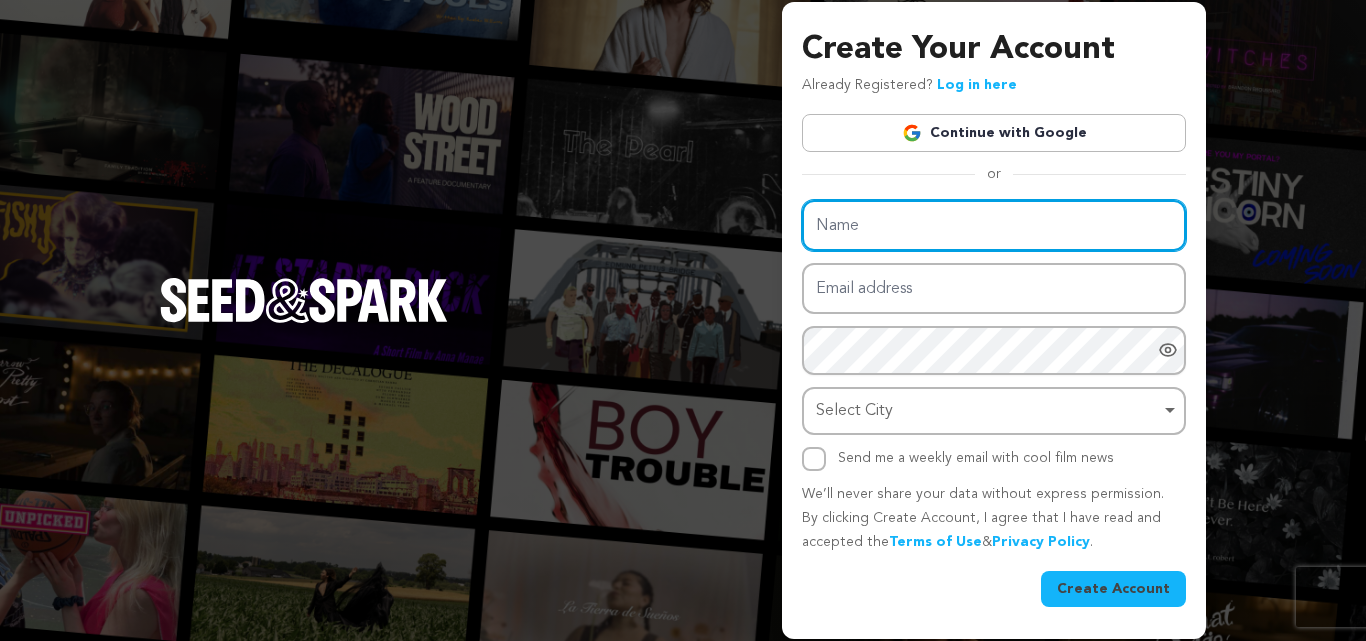 click on "Name" at bounding box center (994, 225) 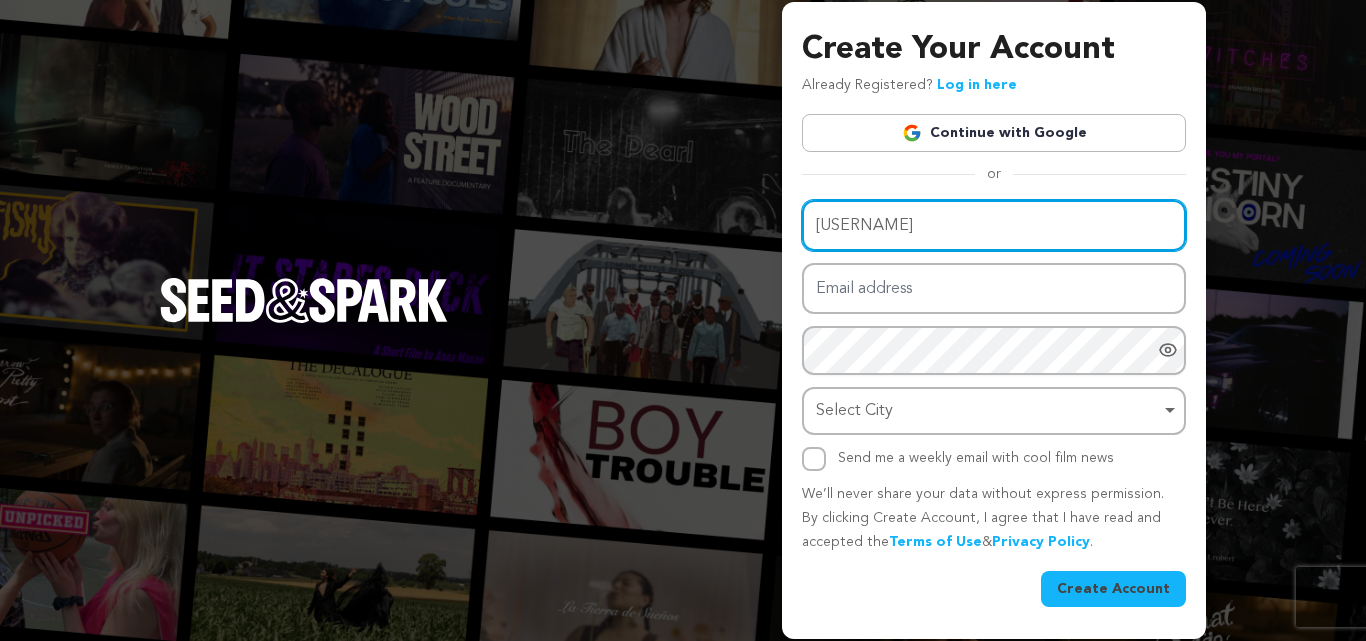 type on "schnarchstopp" 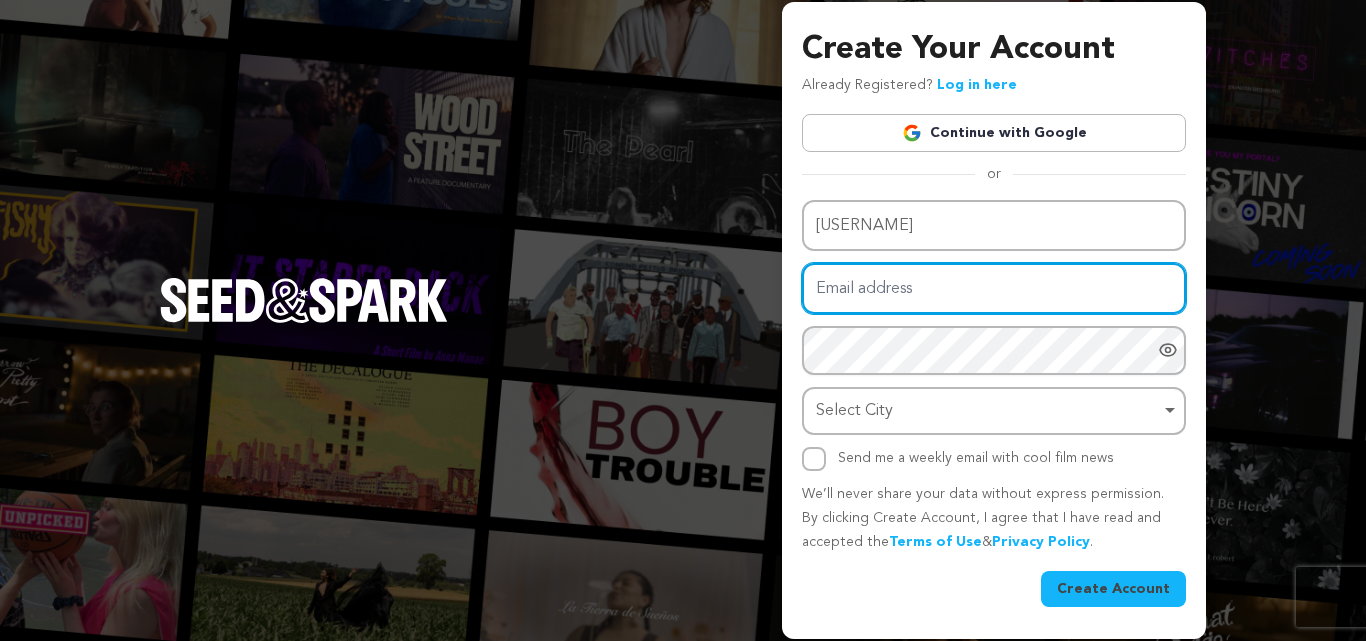 click on "Email address" at bounding box center [994, 288] 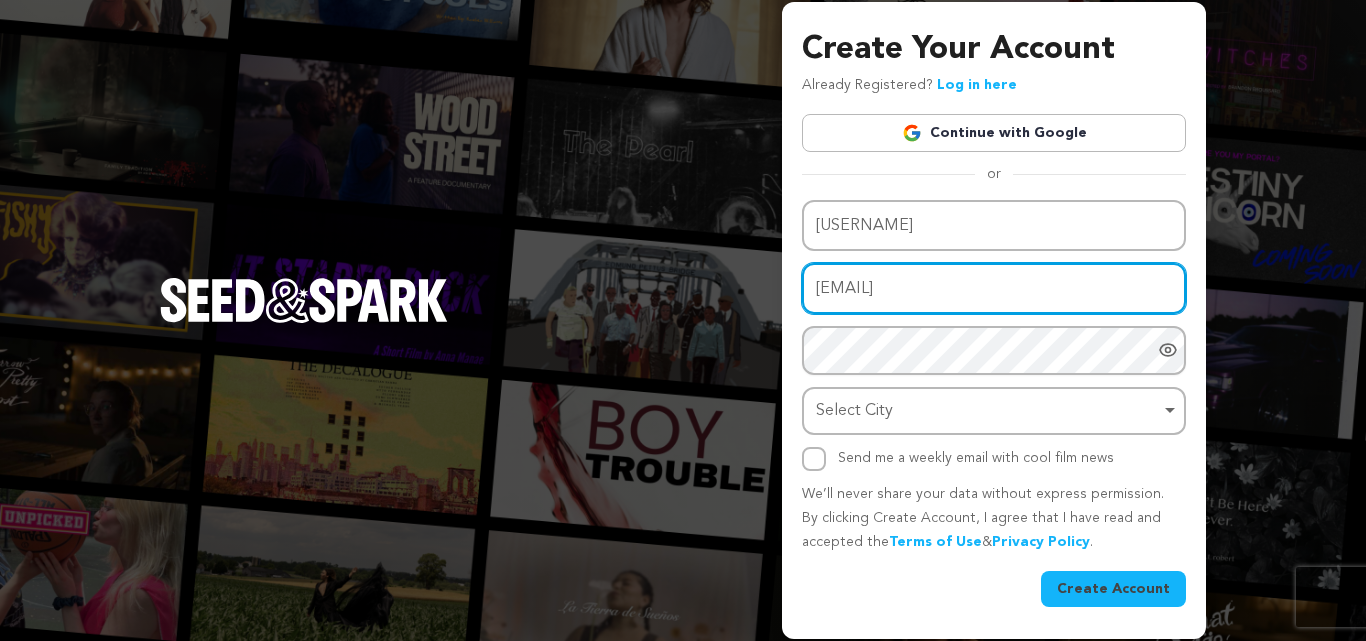 type on "schnarchstopp@gmail.com" 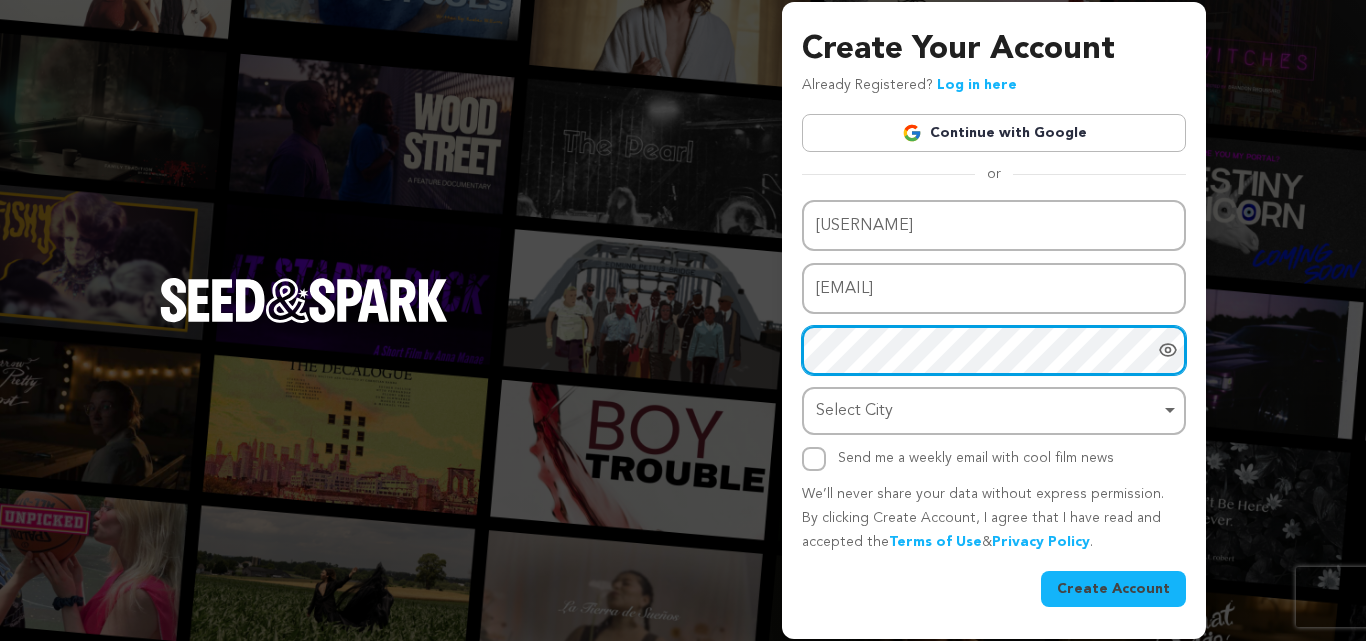 click on "Select City Remove item" at bounding box center [988, 411] 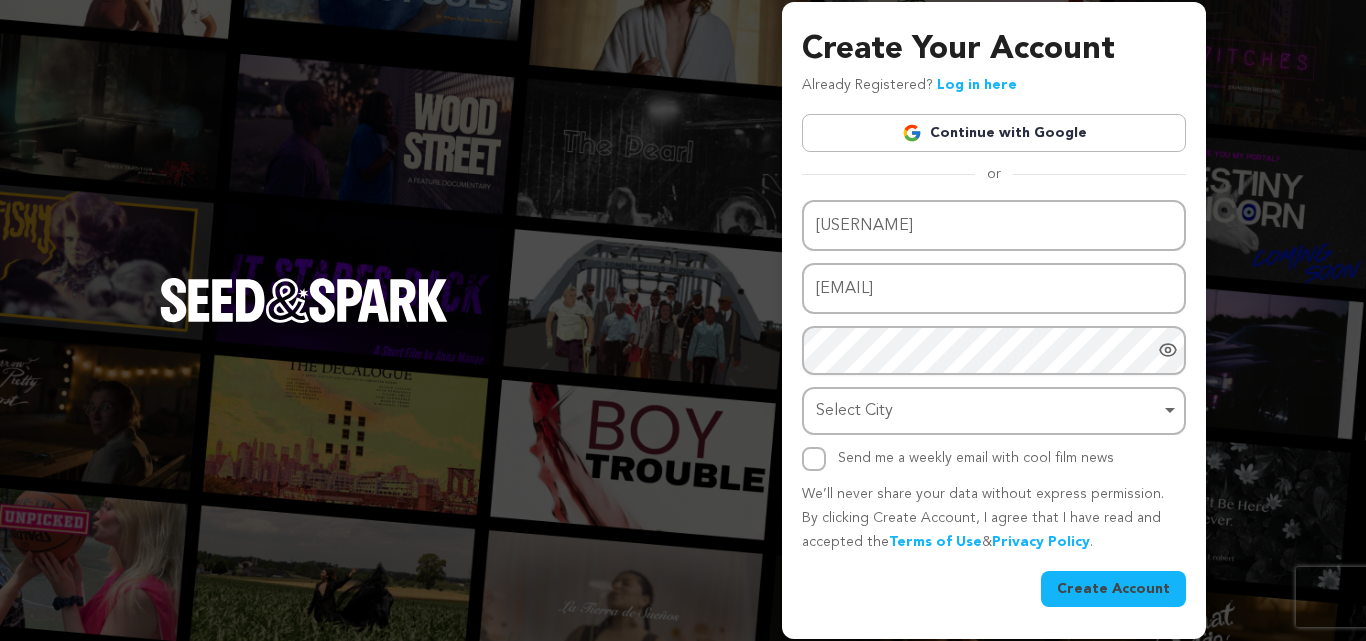 click on "Select City Remove item" at bounding box center [988, 411] 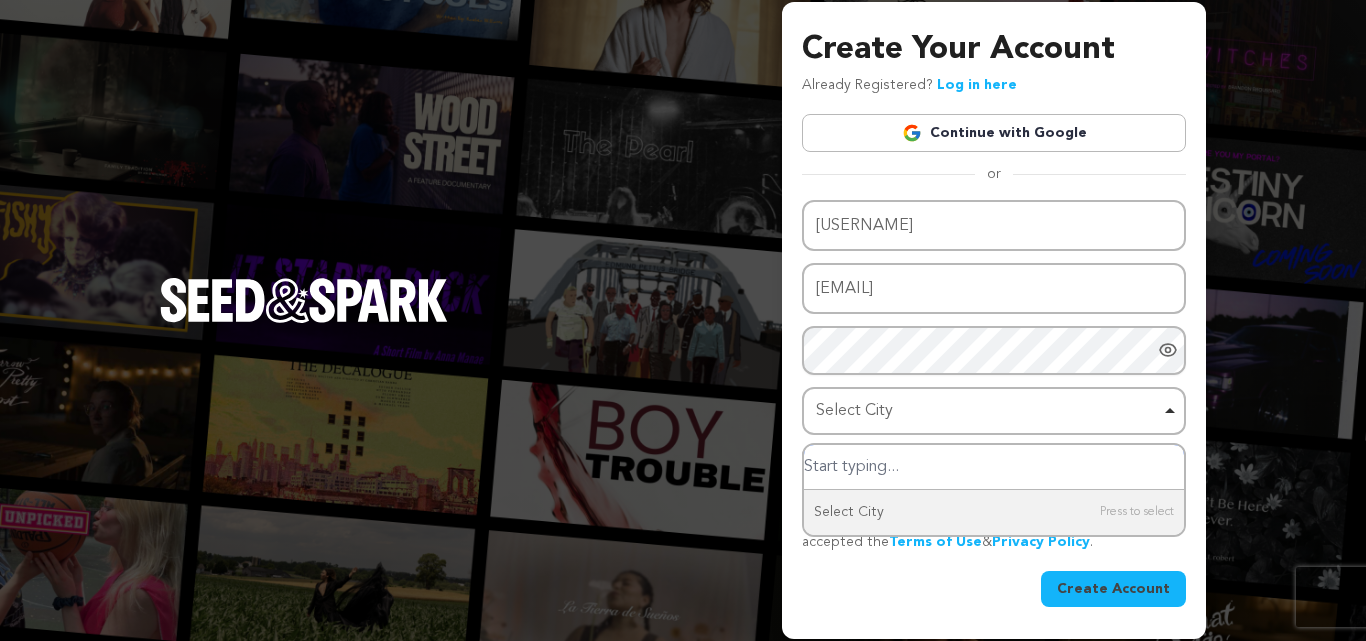 paste on "Düsseldorf" 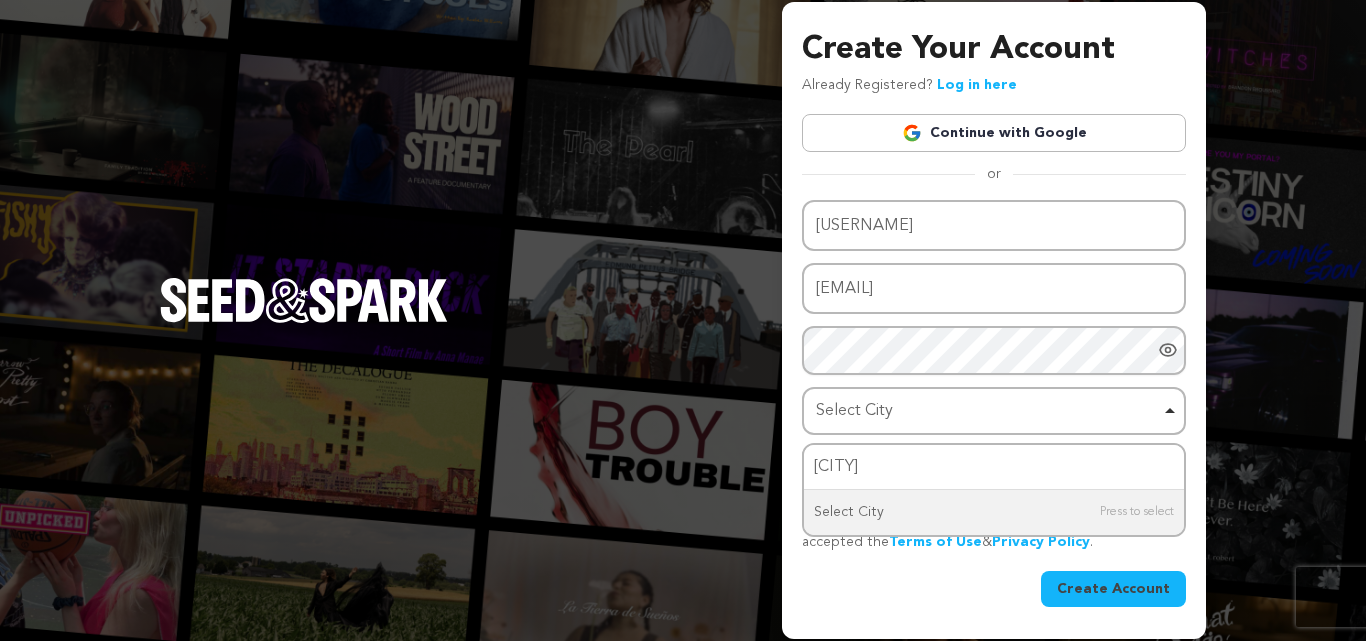 type 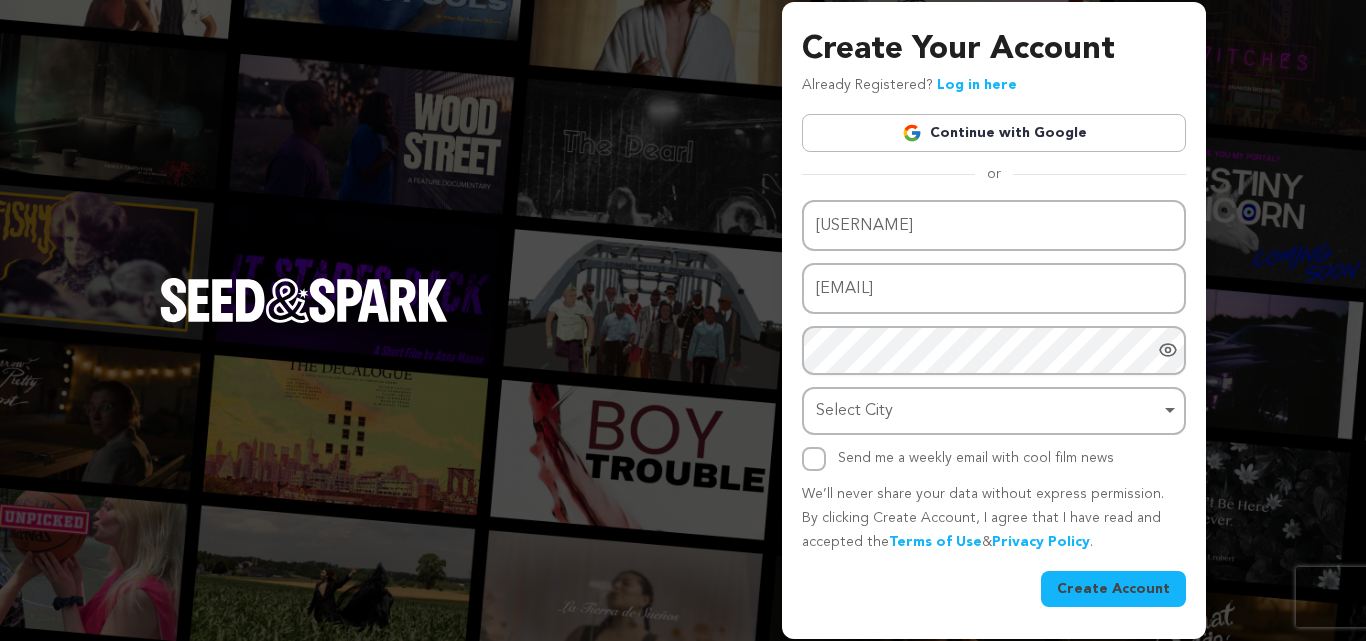 click on "Name
schnarchstopp
Email address
schnarchstopp@gmail.com
Password
Password must have at least 8 characters.
Password must have at least one uppercase and one lowercase letter.
Password must have at least one special character.
Password must have at least one number.
Select City  Select City Remove item  Select City
Send me a weekly email with cool film news" at bounding box center (994, 335) 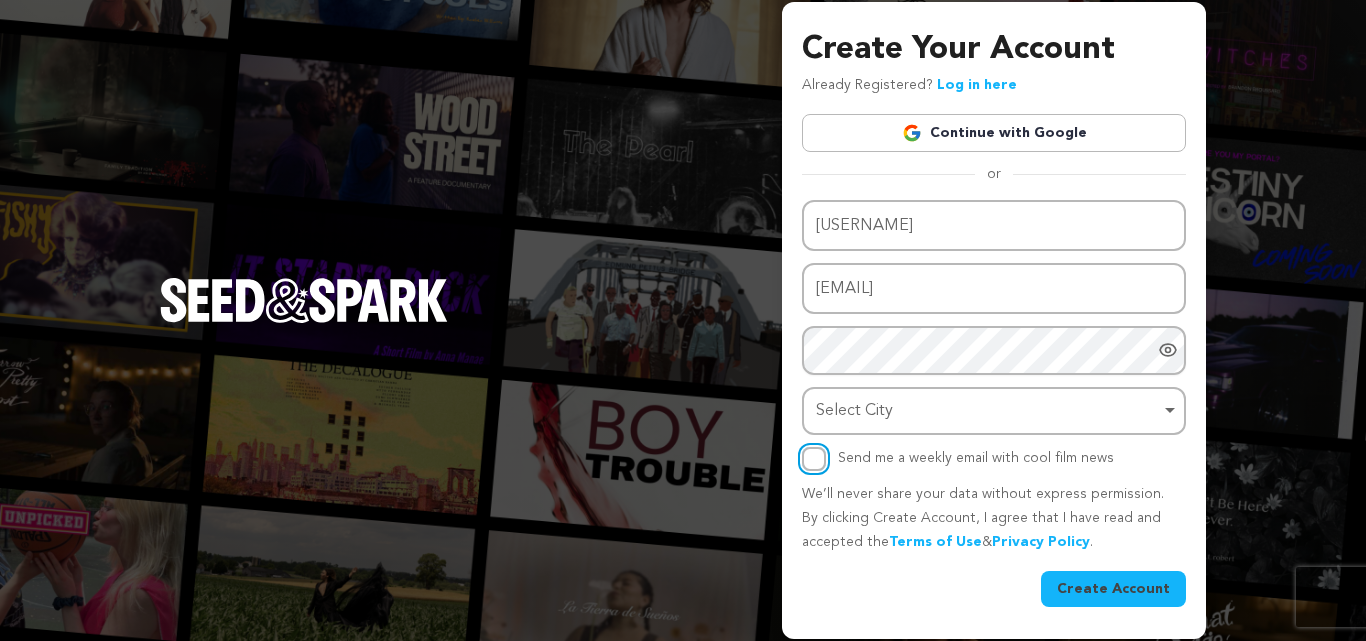 click on "Send me a weekly email with cool film news" at bounding box center [814, 459] 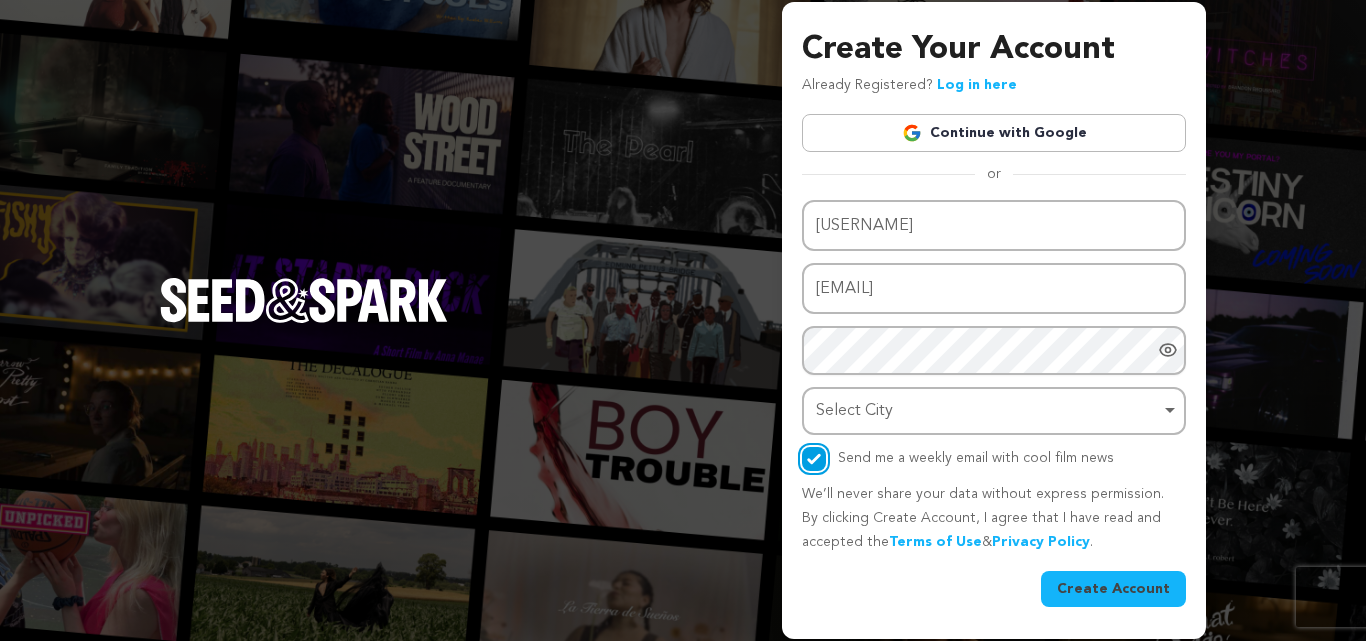 click on "Select City Remove item" at bounding box center (988, 411) 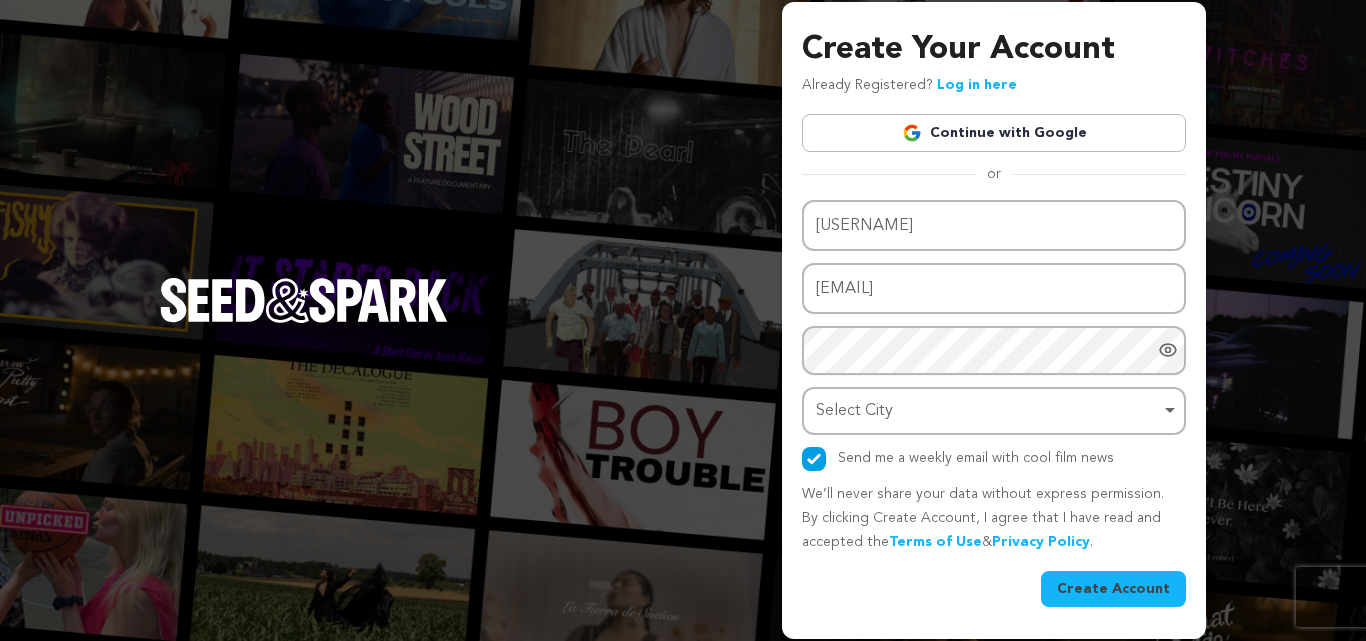 click on "Select City Remove item" at bounding box center [988, 411] 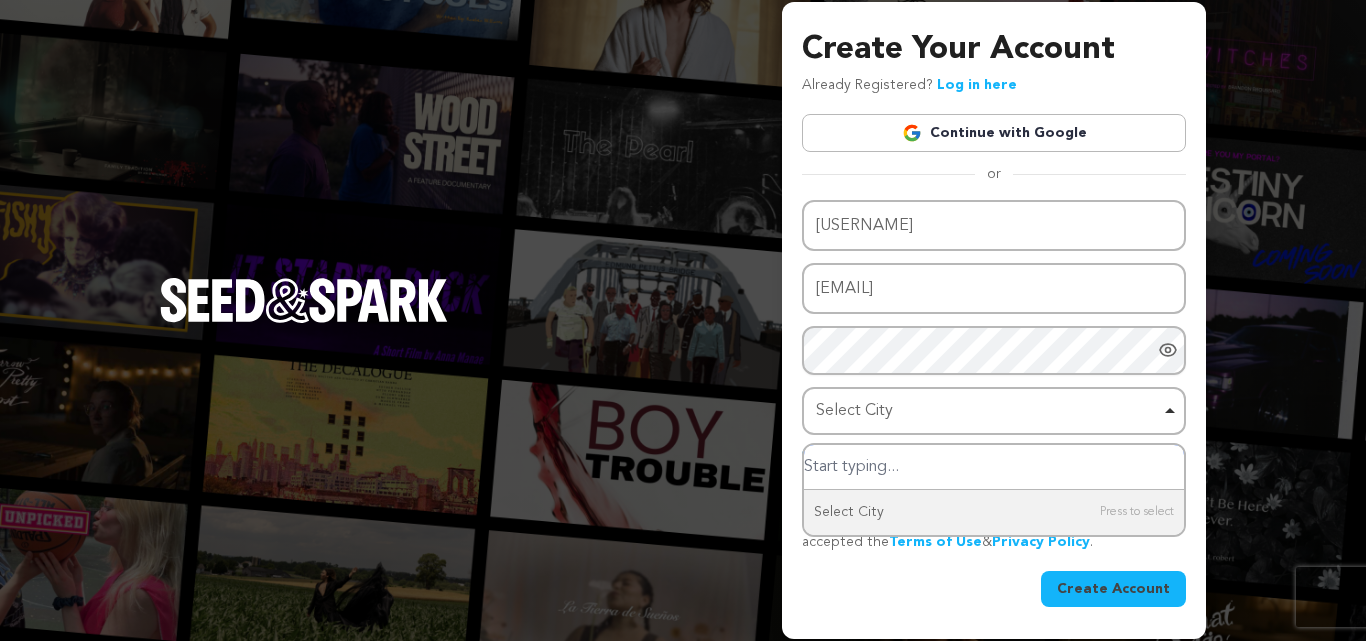 paste on "Germany" 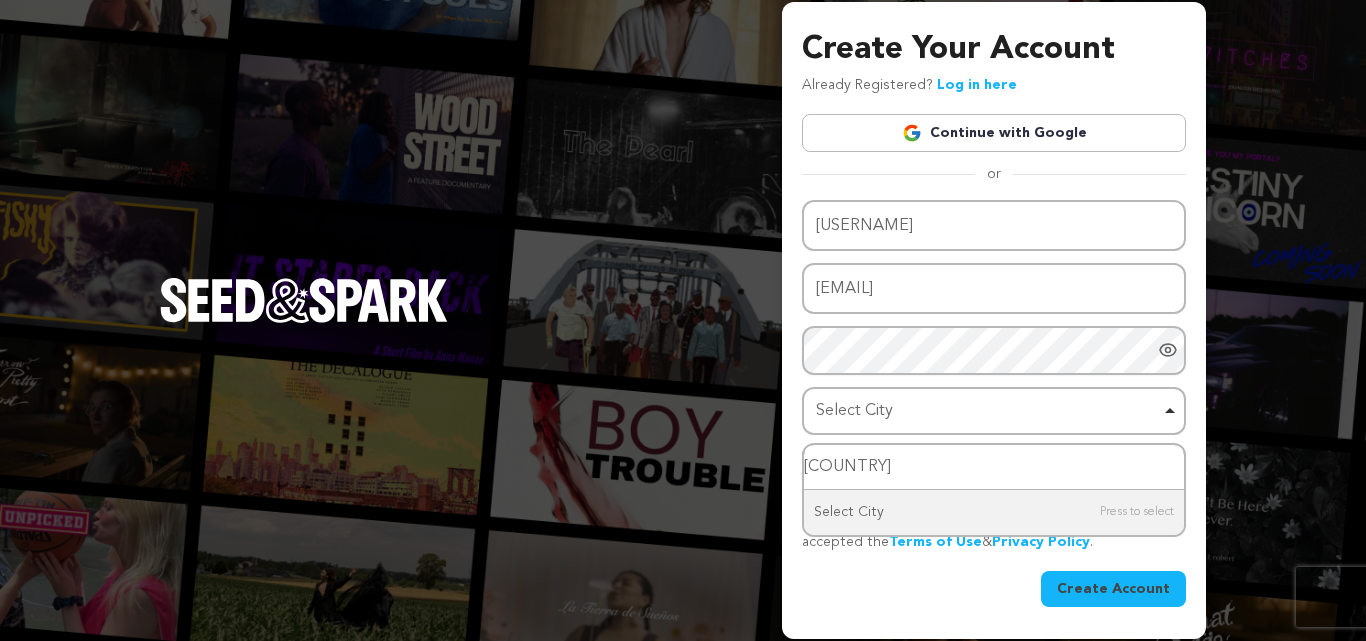 type on "Germany" 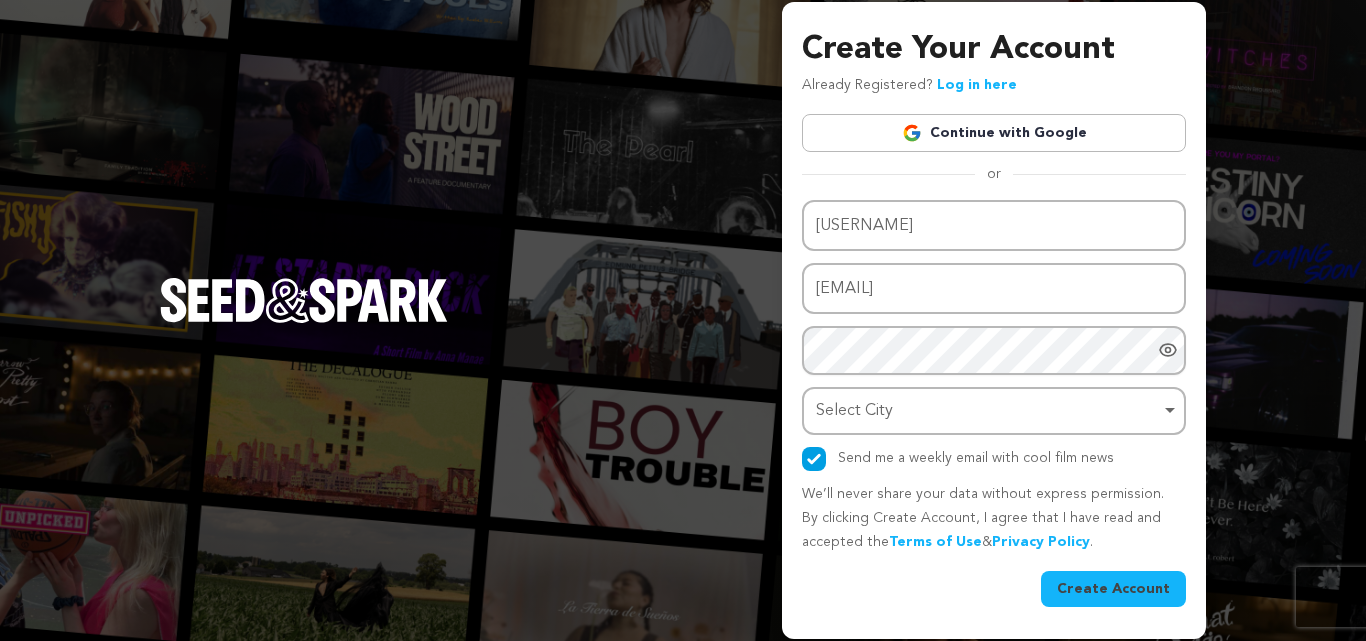 click on "Create Account" at bounding box center [994, 589] 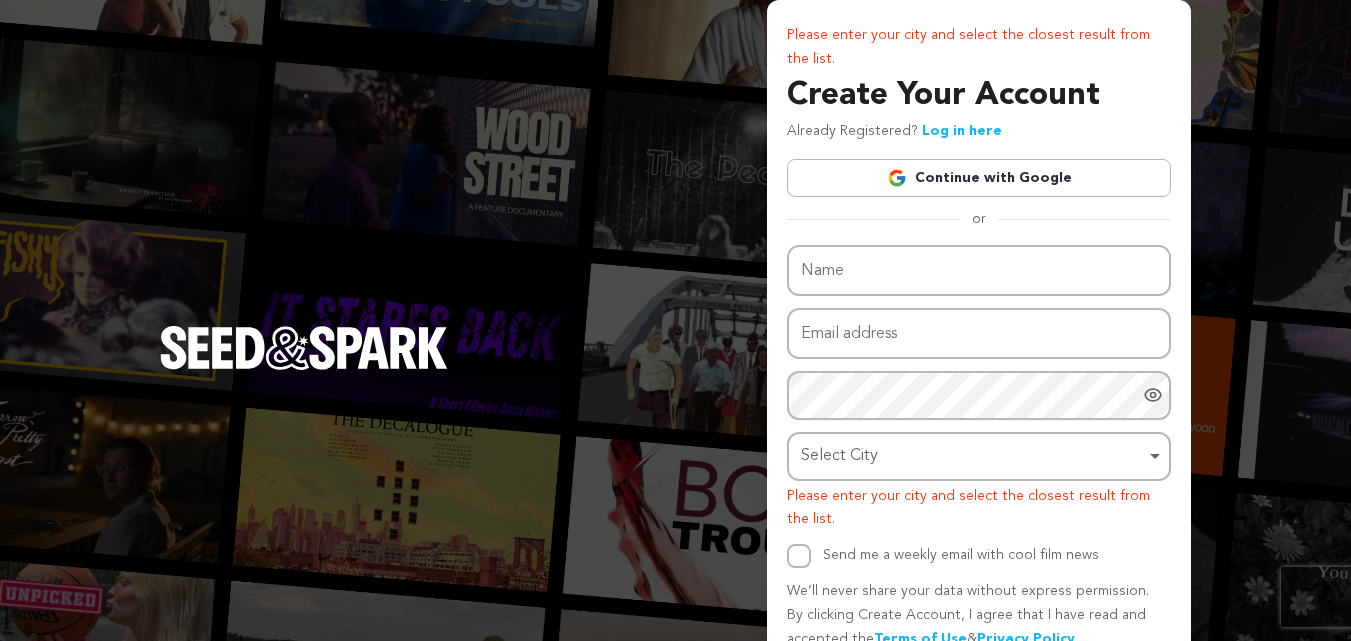 scroll, scrollTop: 0, scrollLeft: 0, axis: both 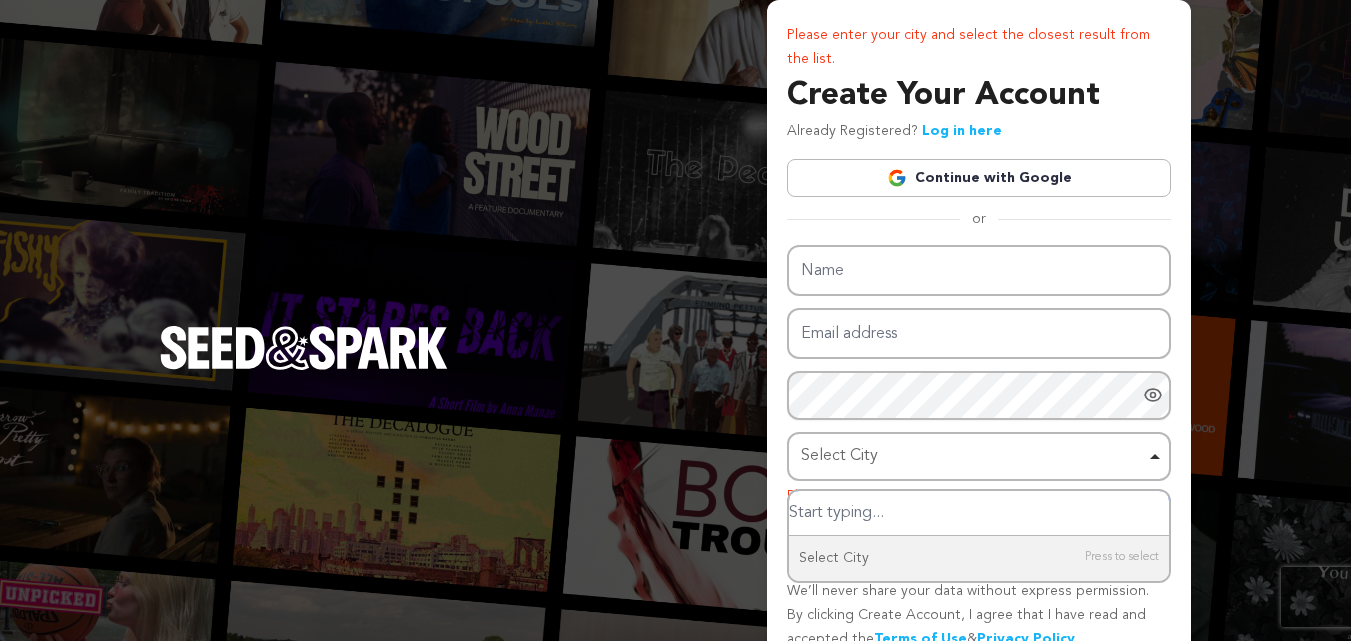 click at bounding box center [979, 513] 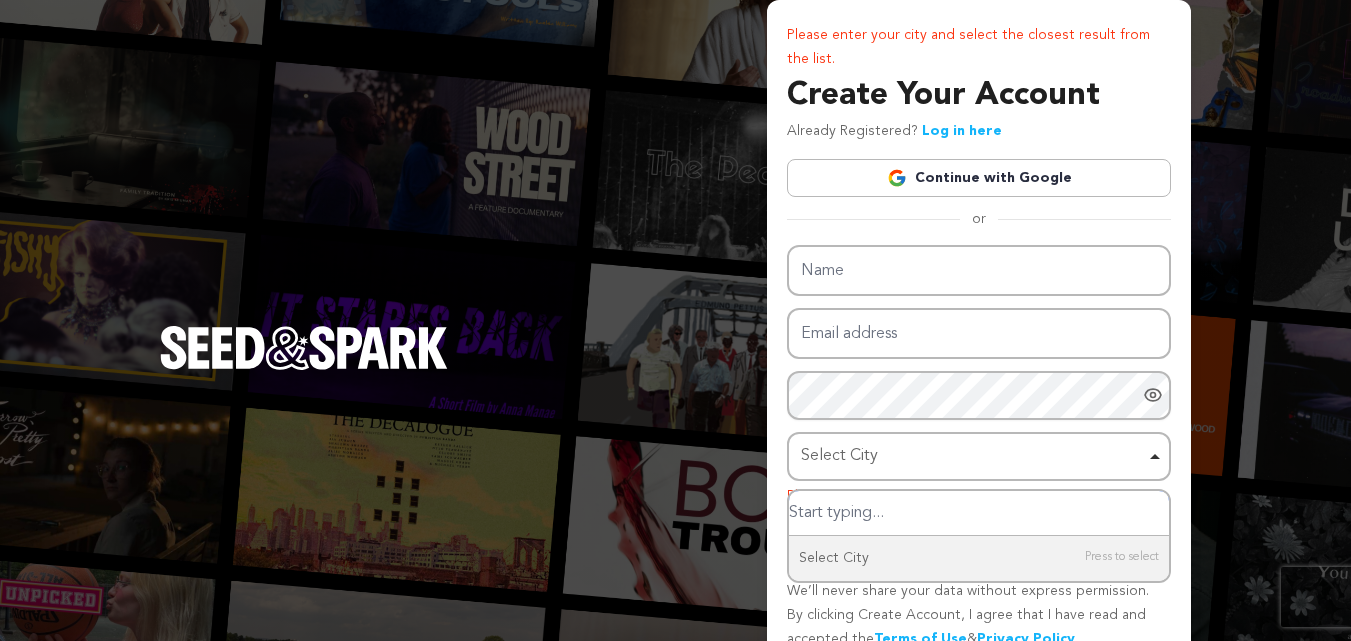 paste on "Germany" 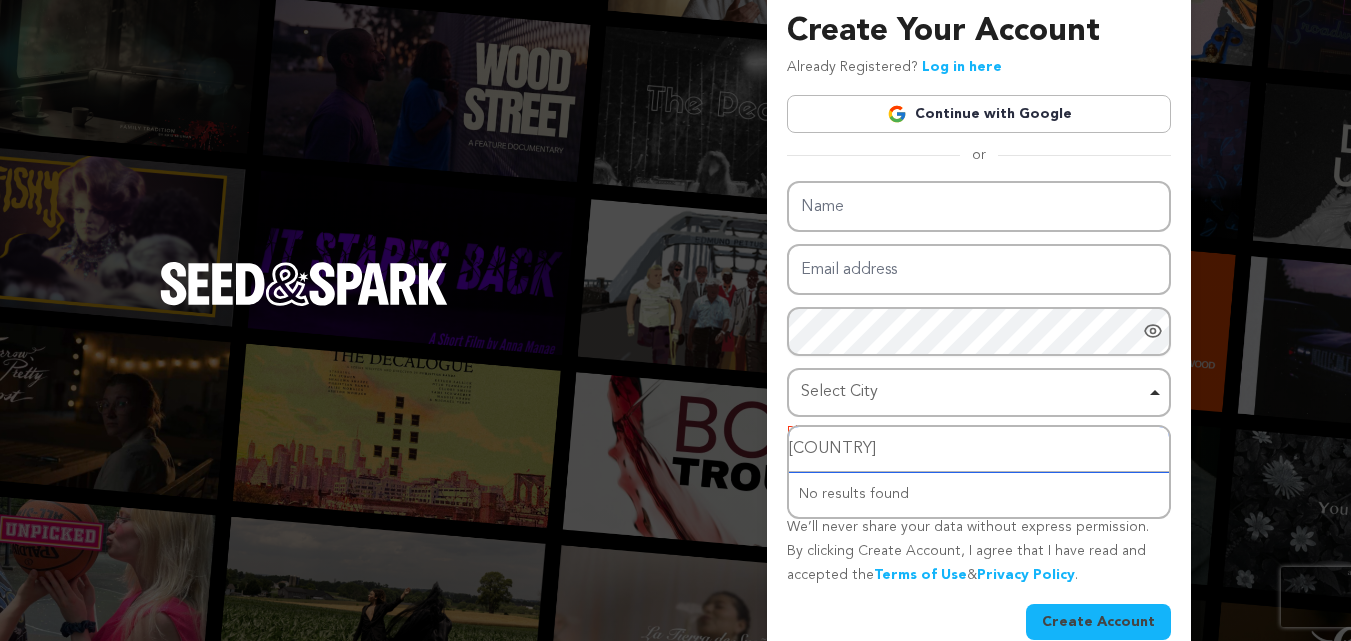 scroll, scrollTop: 95, scrollLeft: 0, axis: vertical 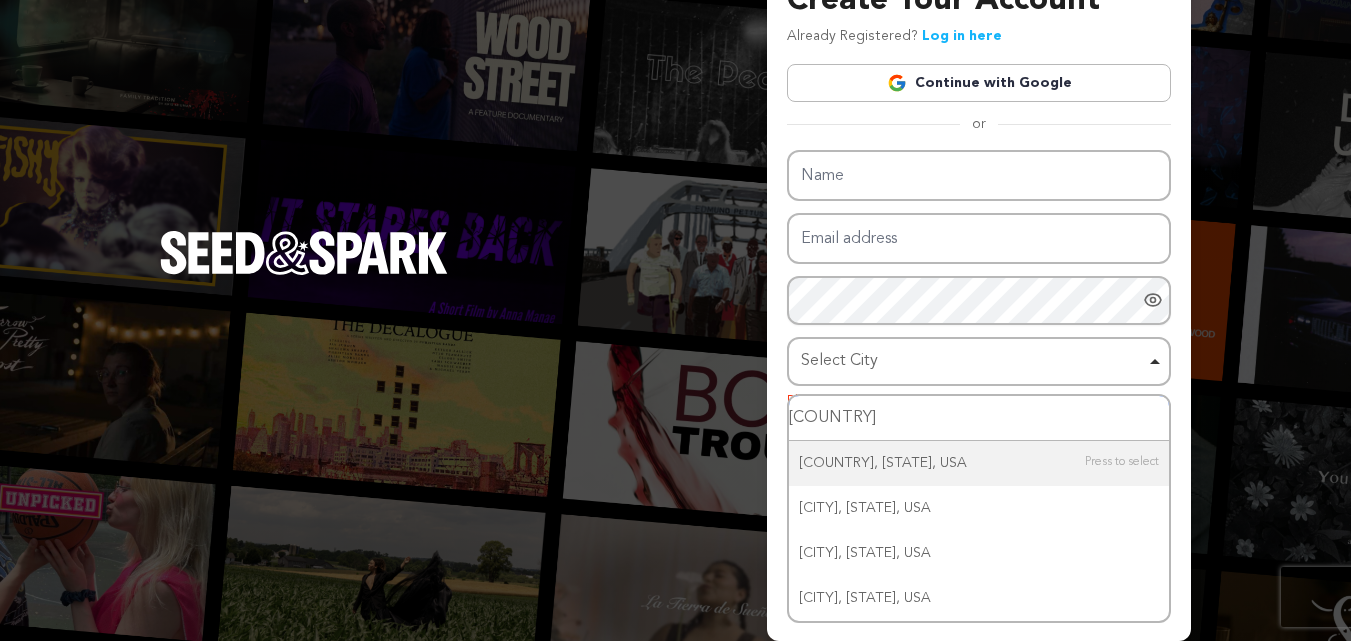 click on "Germany" at bounding box center (979, 418) 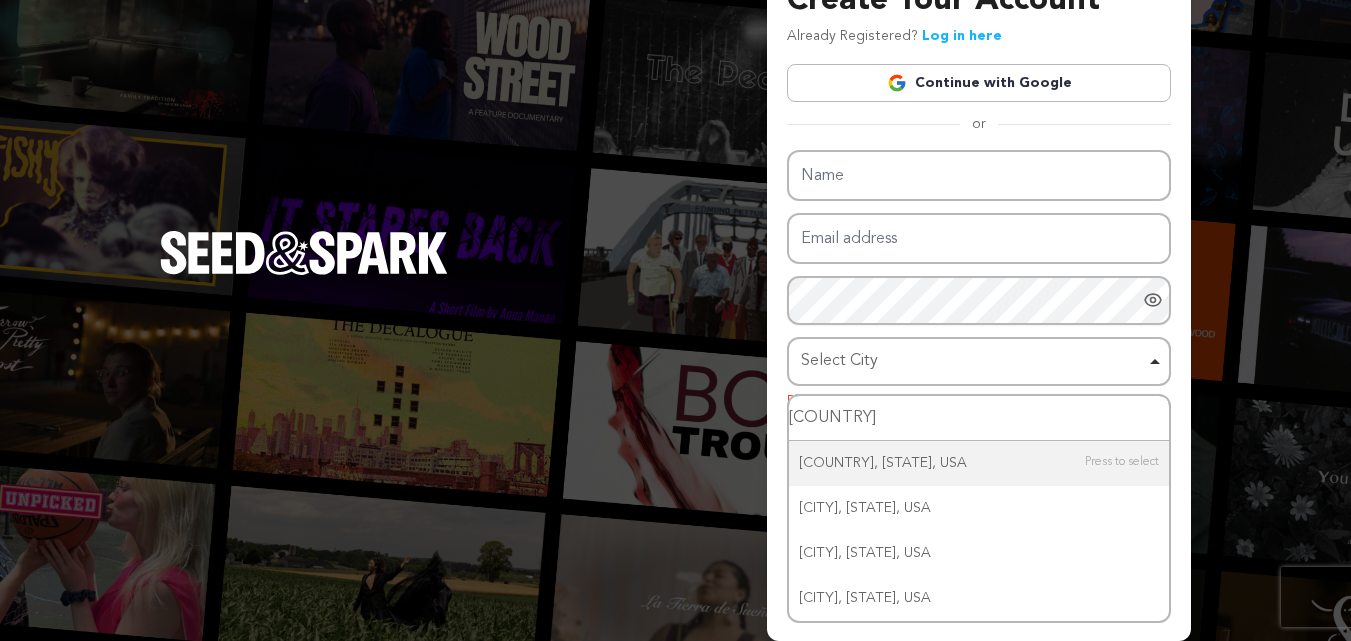 click on "Germany" at bounding box center (979, 418) 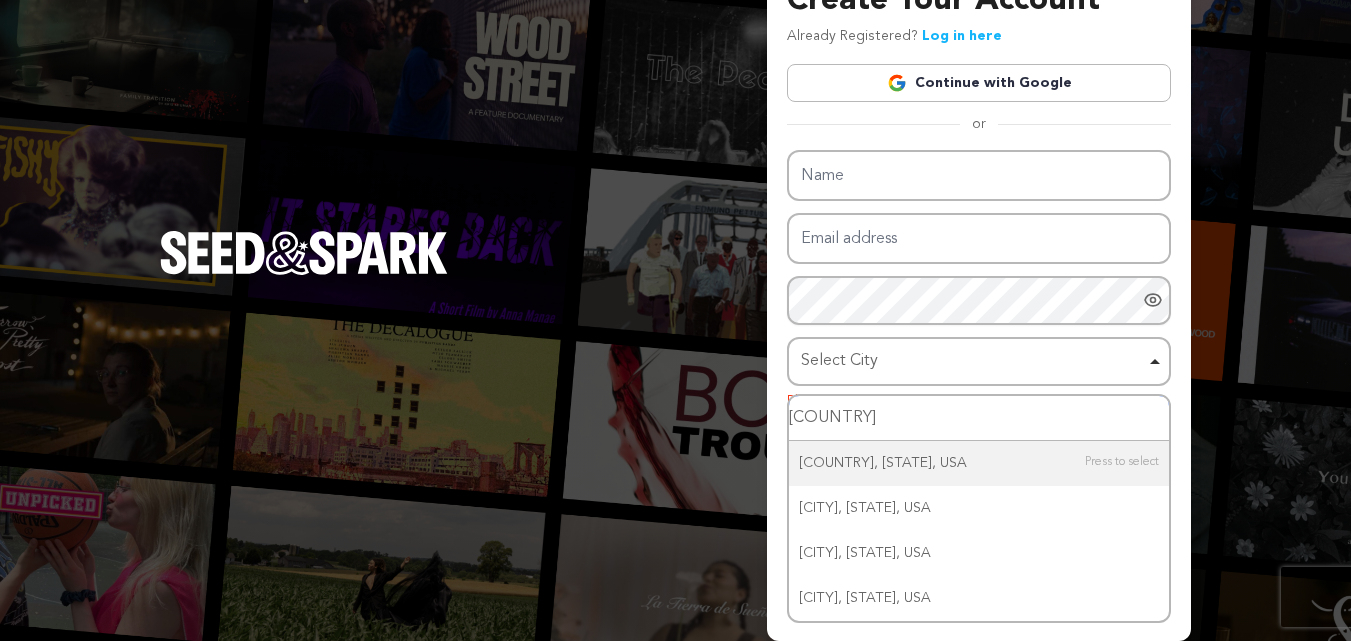 click on "Germany" at bounding box center (979, 418) 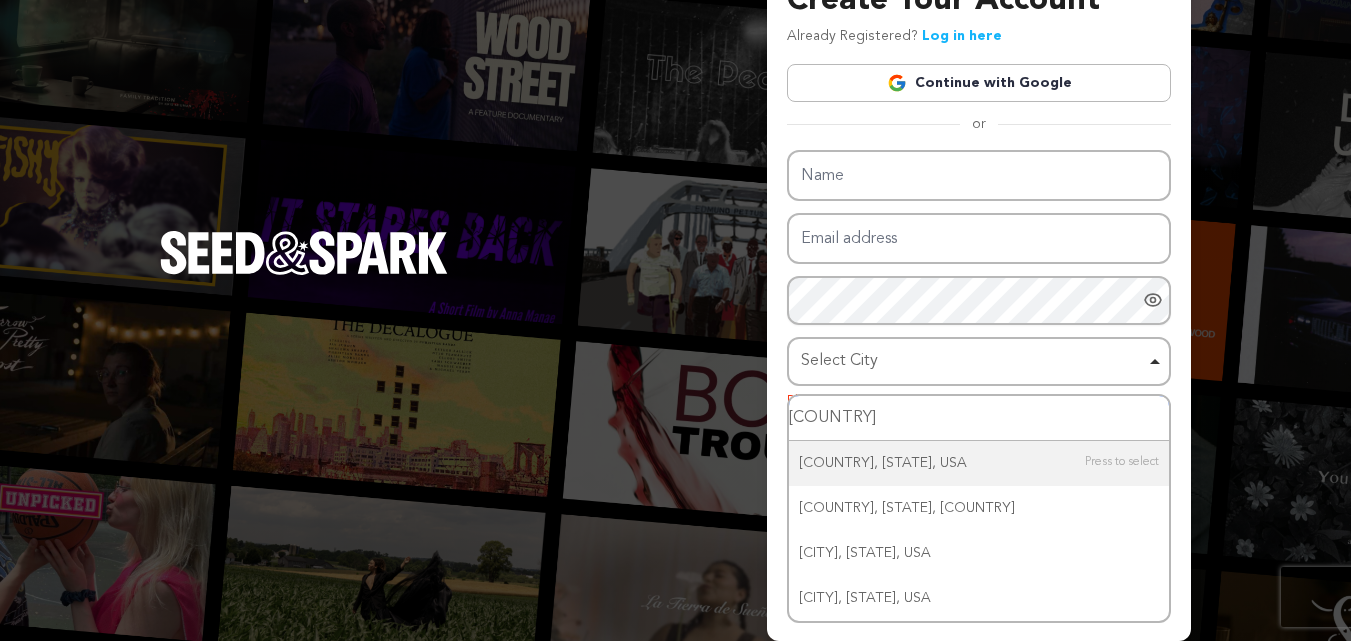 paste on "Düsseldorf" 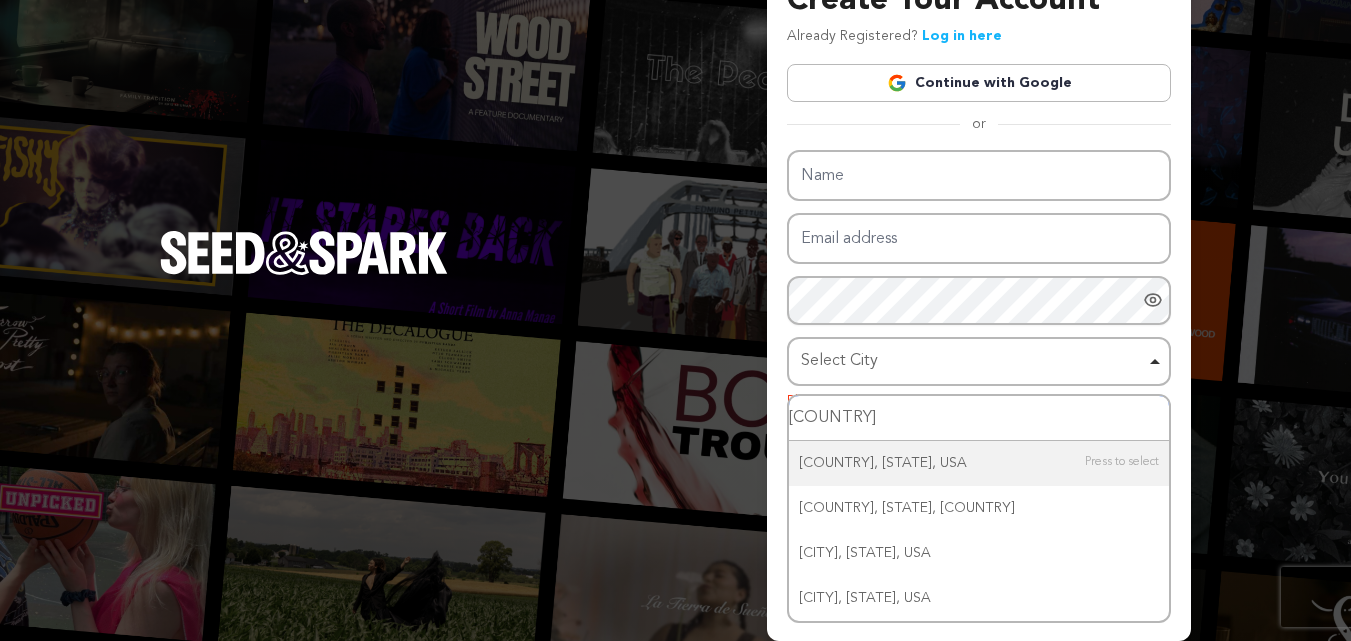 type on "Düsseldorf" 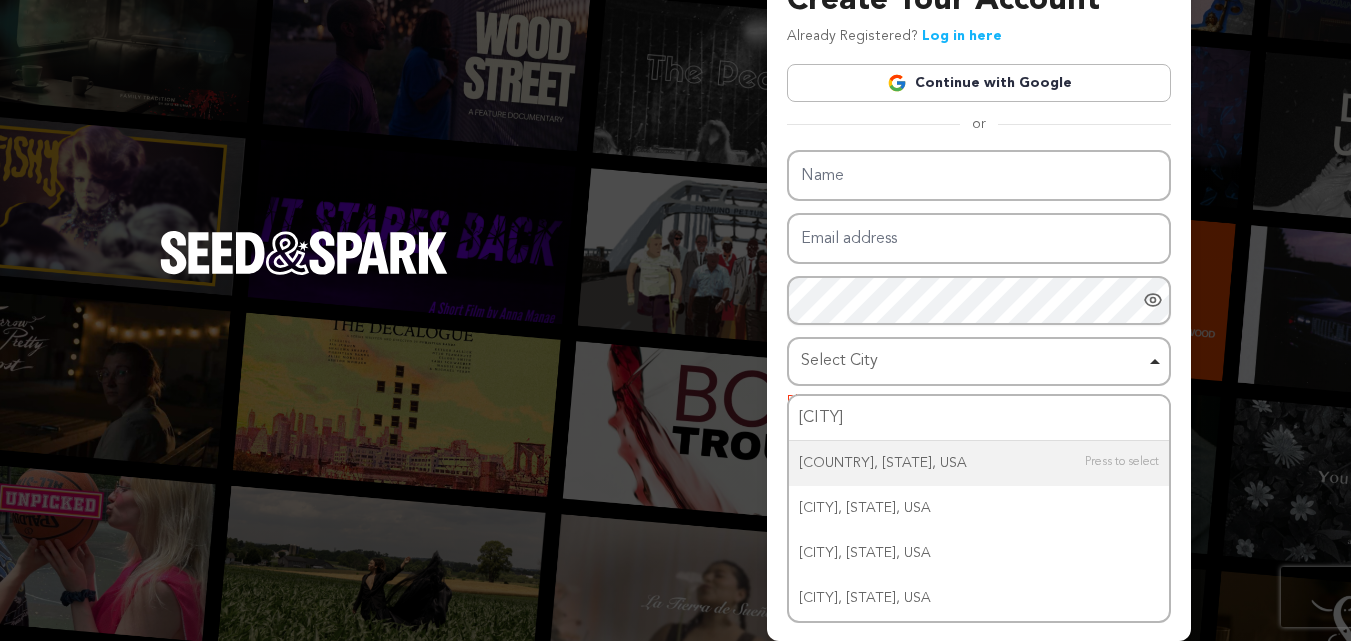 type 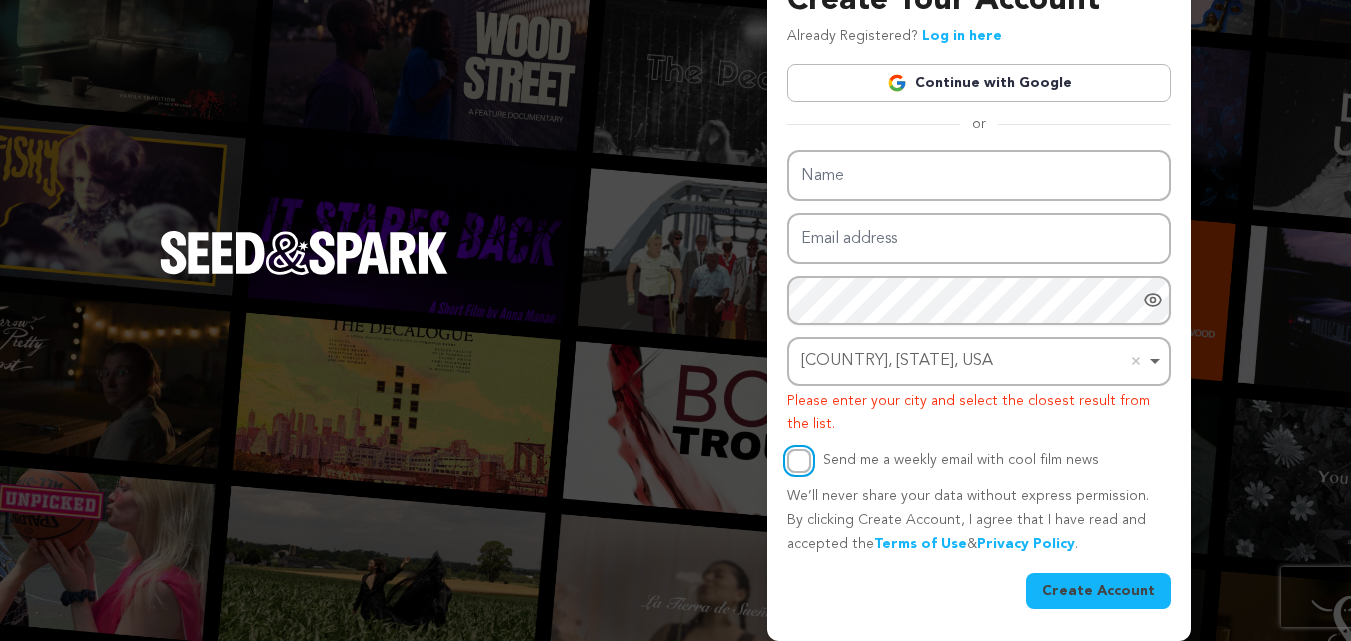 click on "Send me a weekly email with cool film news" at bounding box center [799, 461] 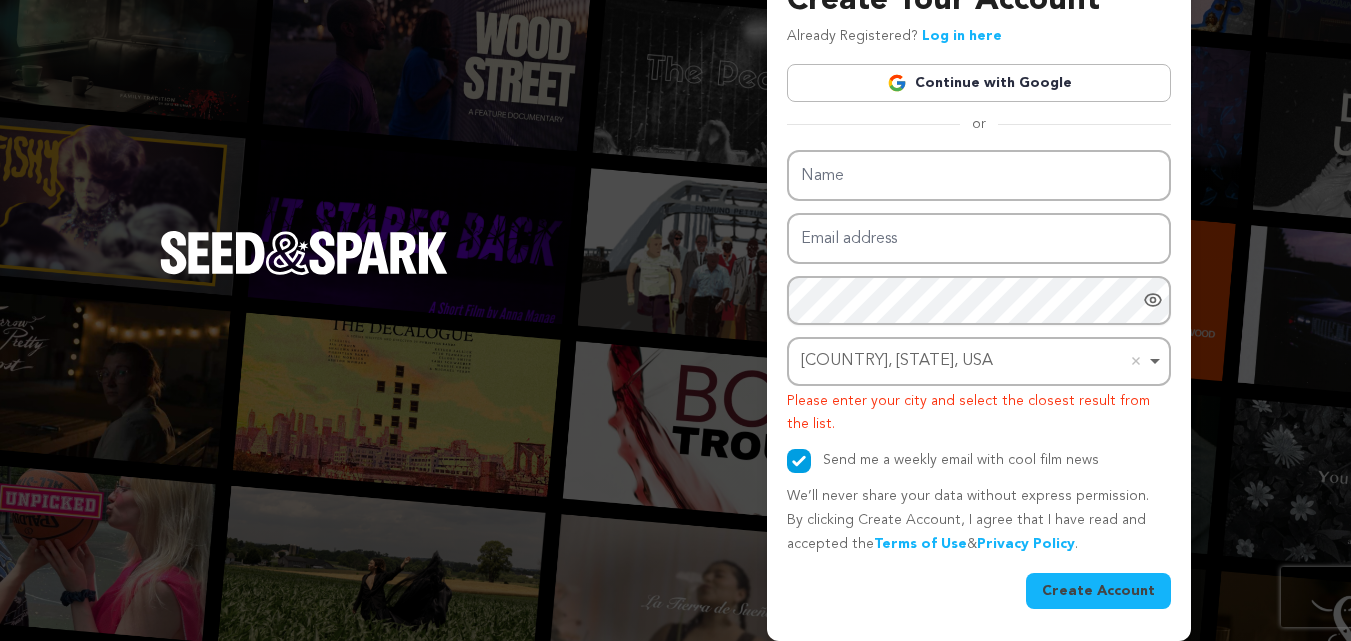 click on "Create Account" at bounding box center (1098, 591) 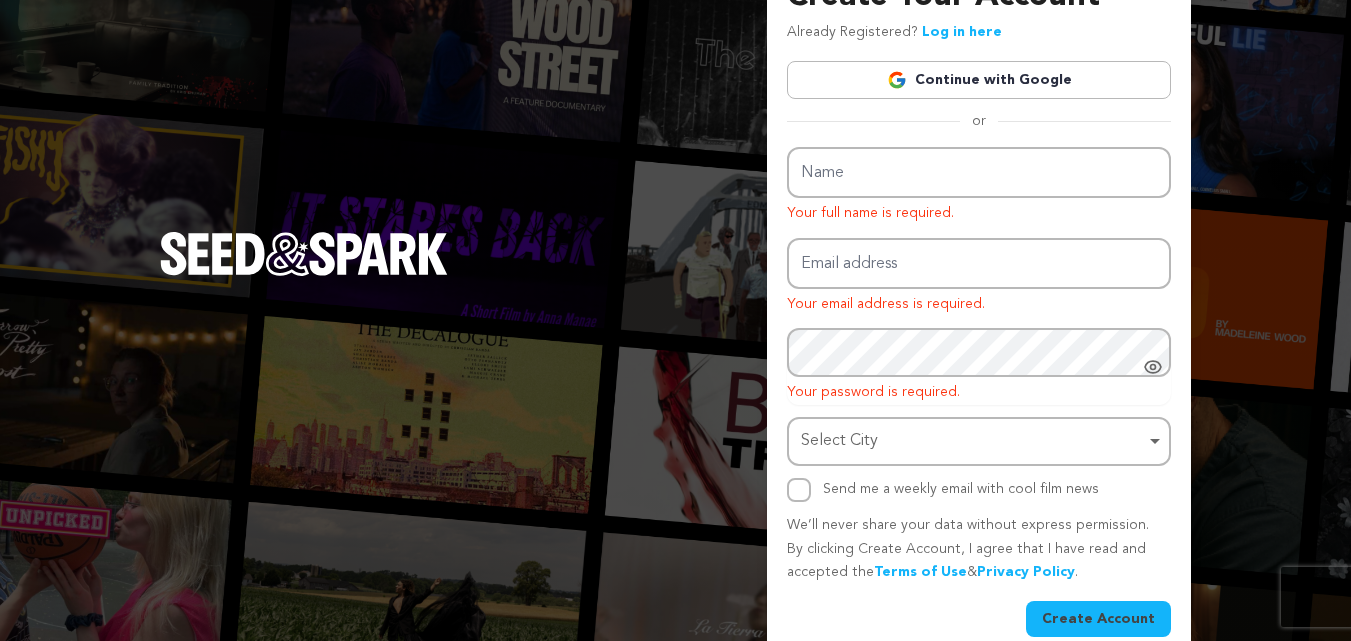 scroll, scrollTop: 150, scrollLeft: 0, axis: vertical 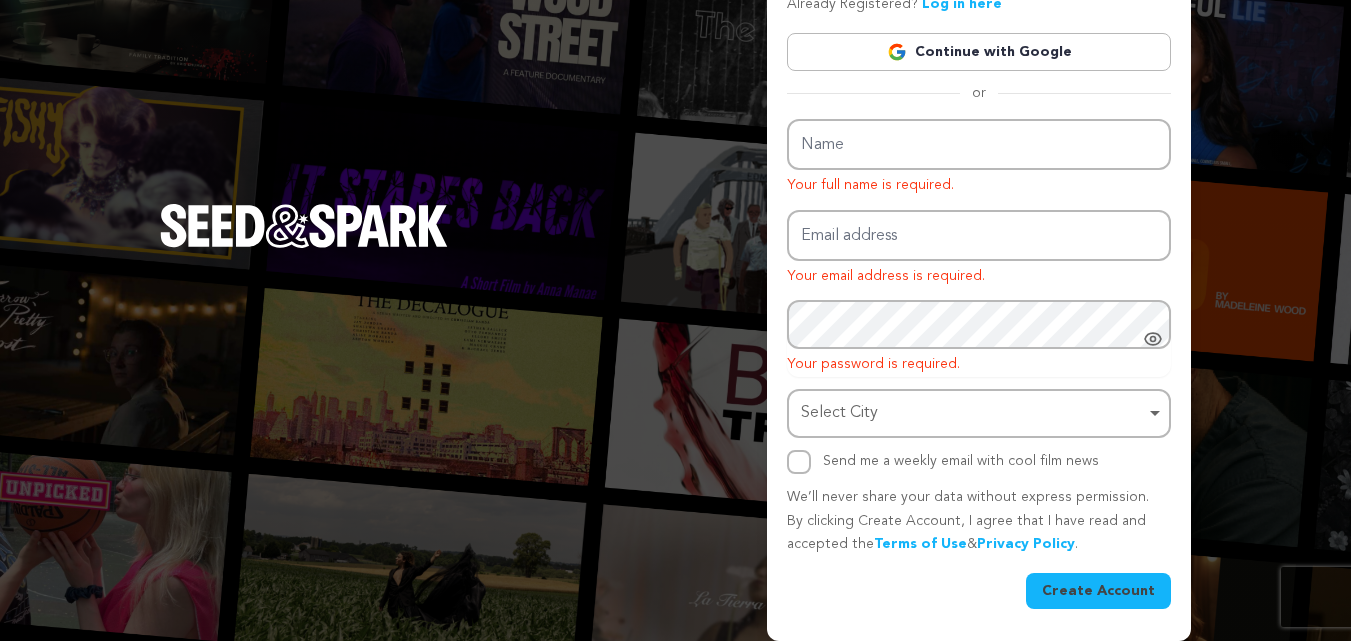 click on "Select City Remove item" at bounding box center [973, 413] 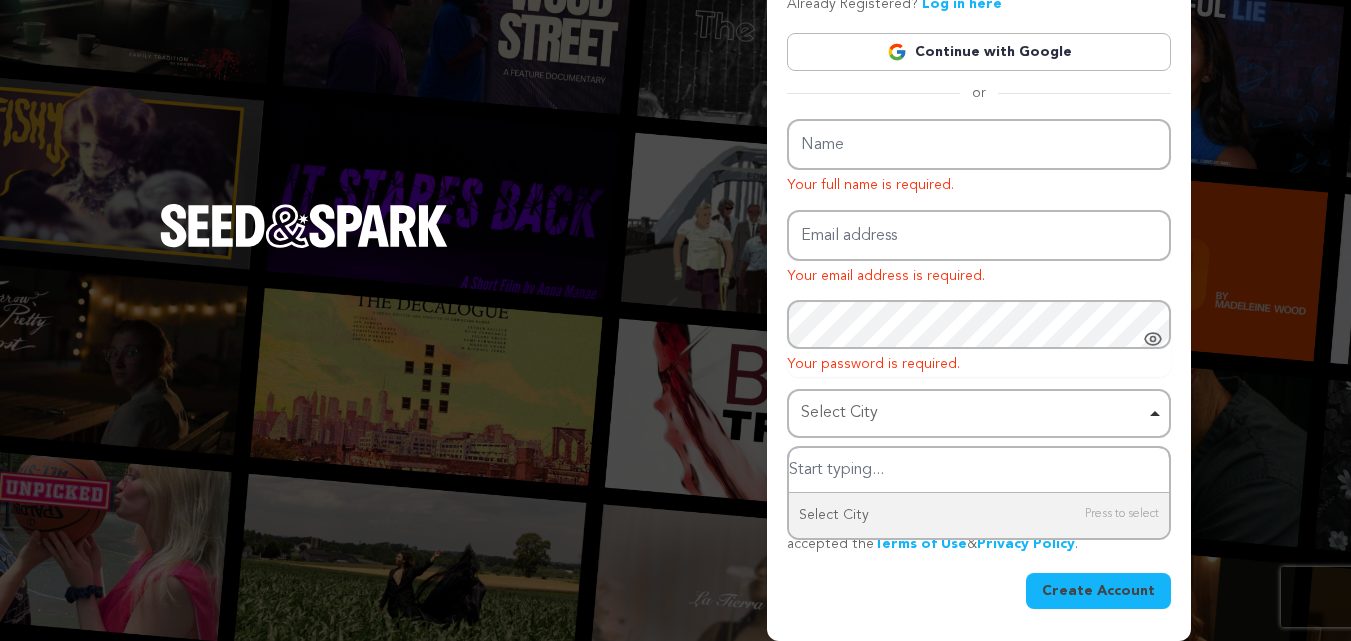 paste on "Germany" 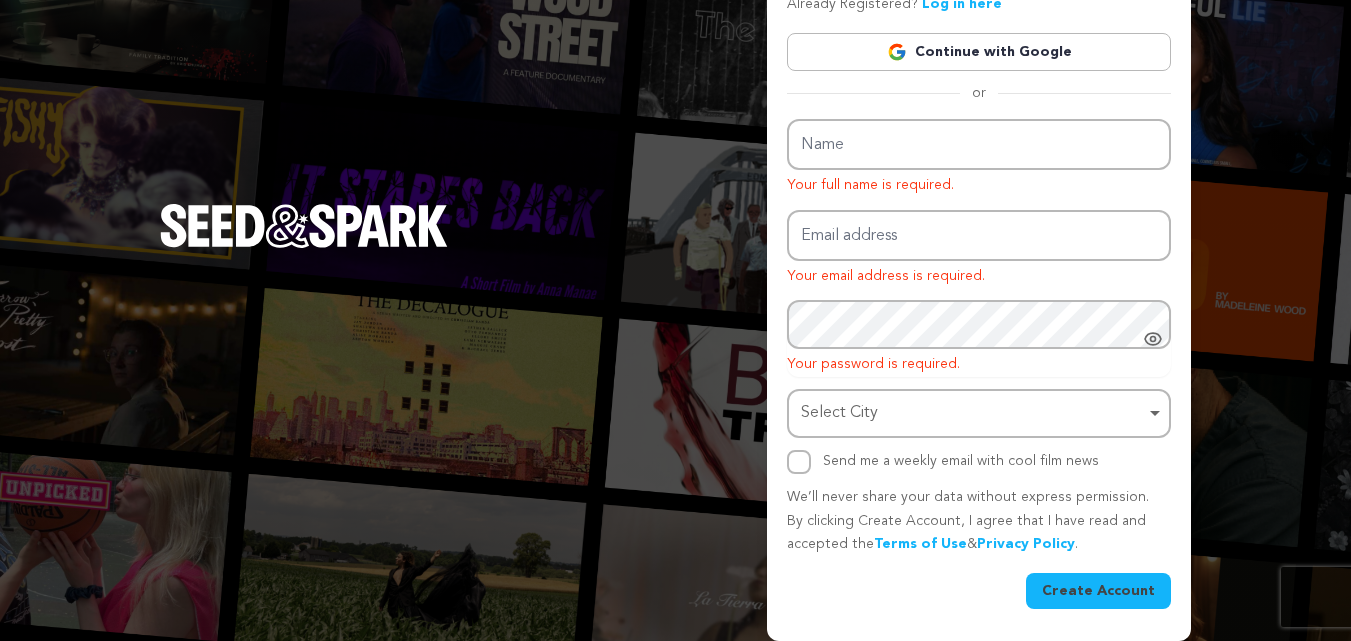 click on "Send me a weekly email with cool film news" at bounding box center (961, 462) 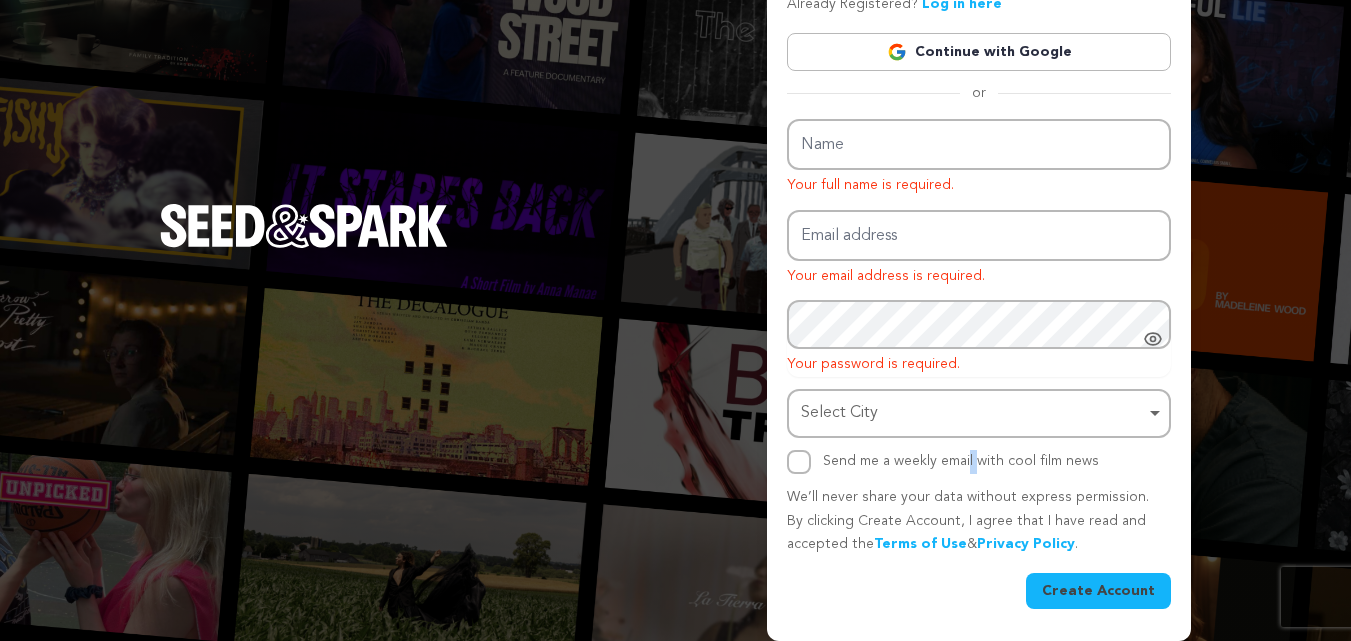 click on "Send me a weekly email with cool film news" at bounding box center (961, 462) 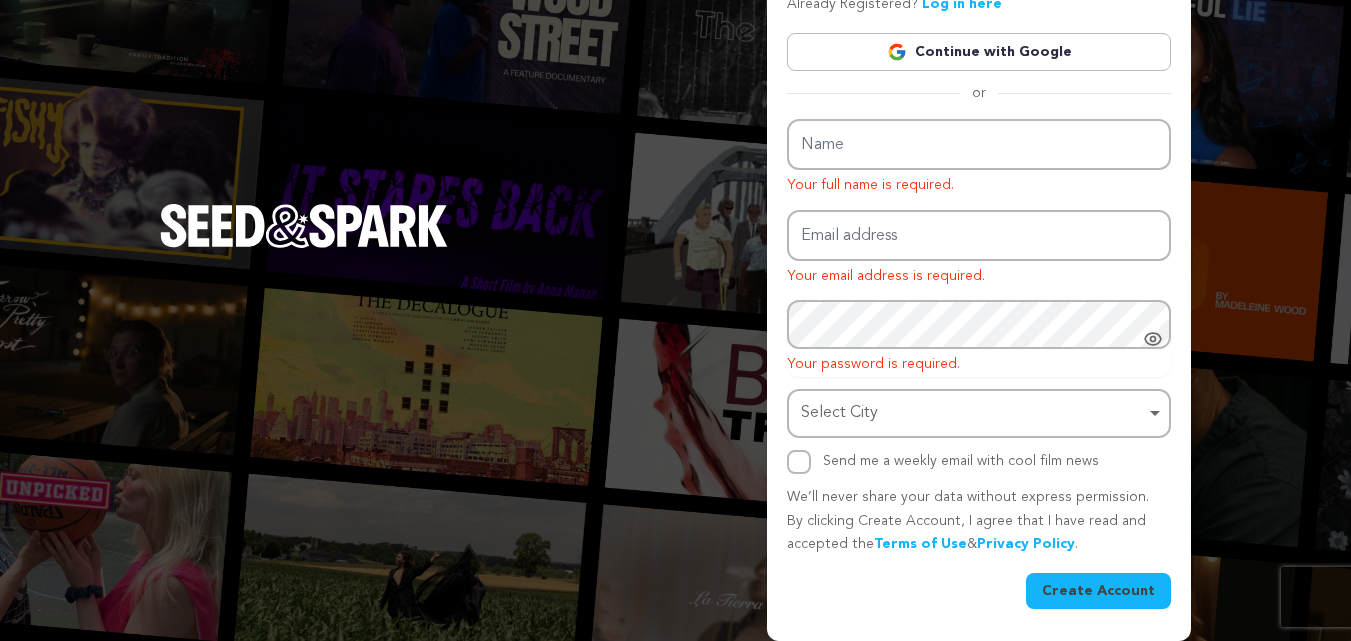 click on "Your full name is required." at bounding box center [979, 186] 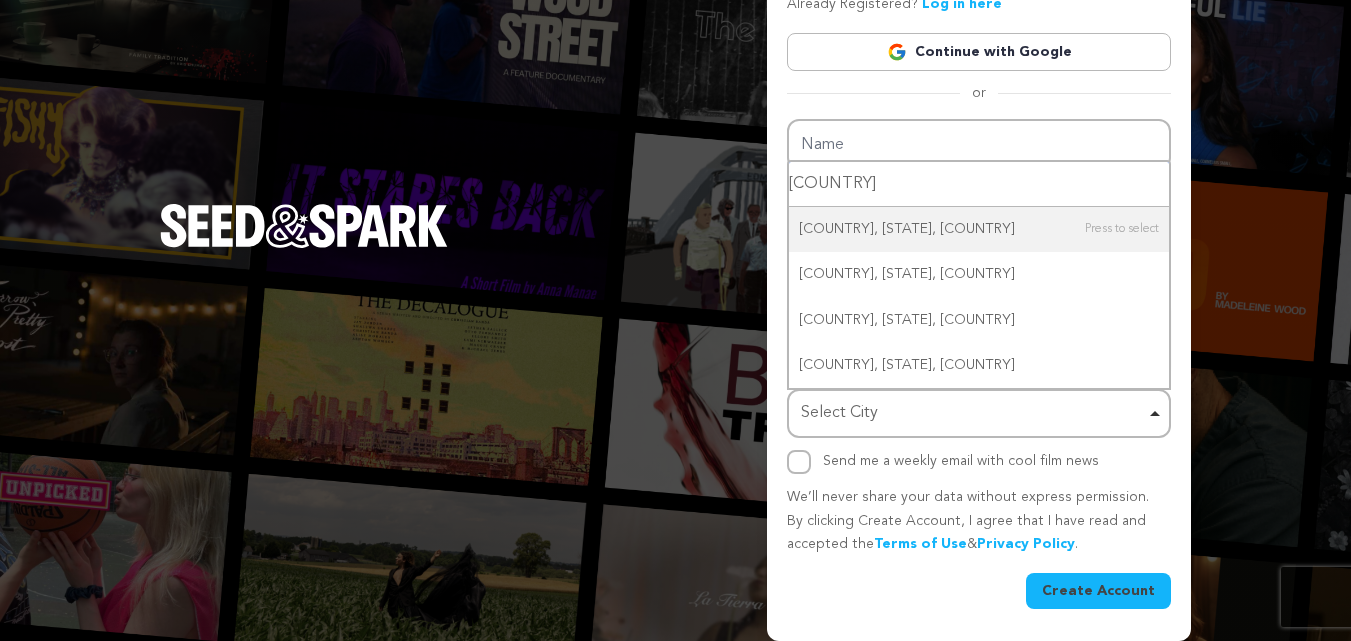 click on "Germany" at bounding box center [979, 184] 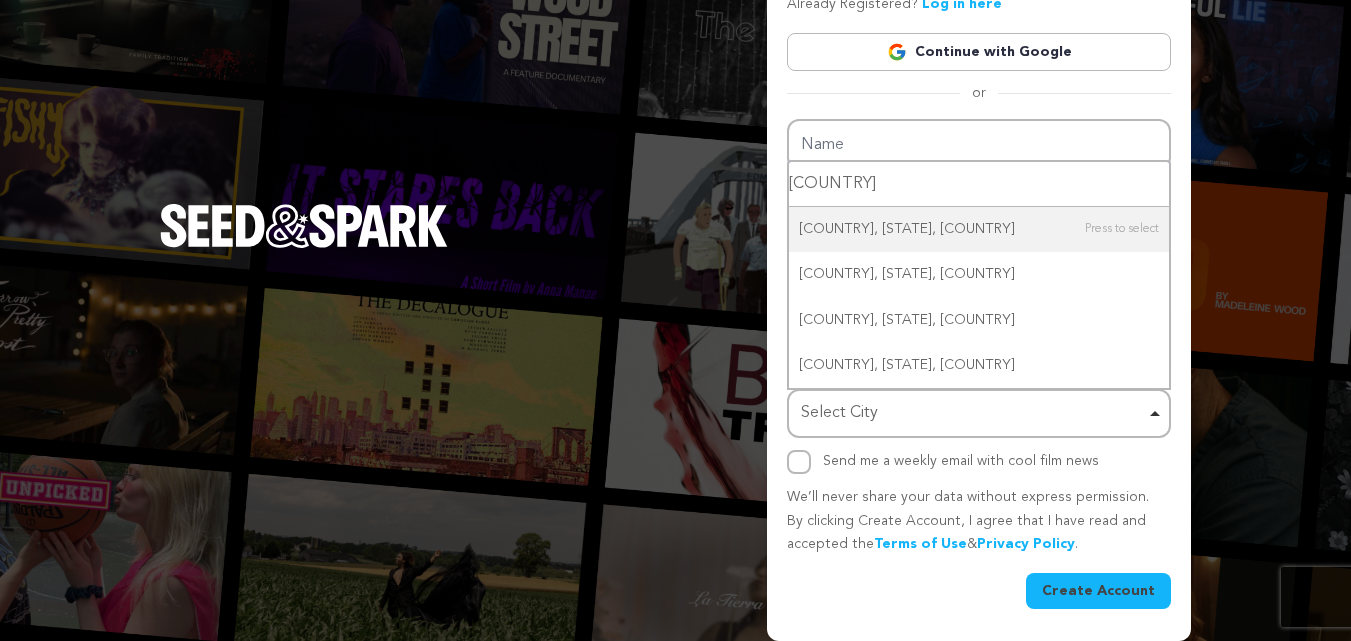 paste on "Düsseldorf" 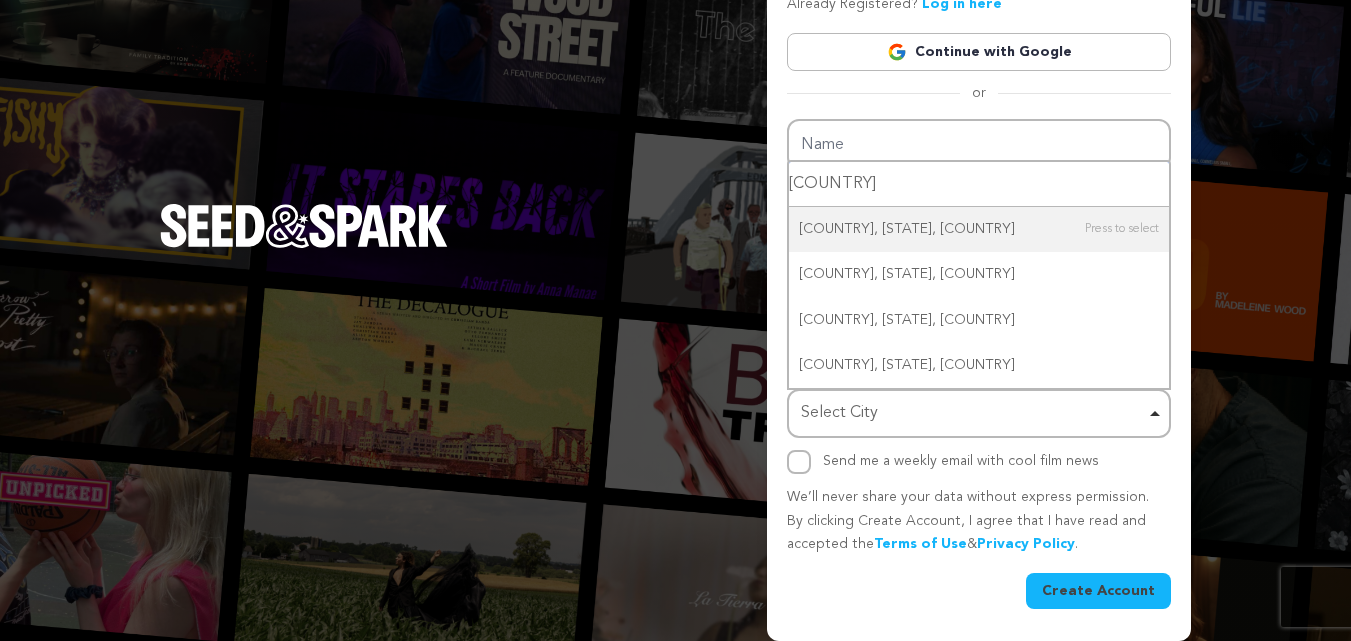 type on "Düsseldorf" 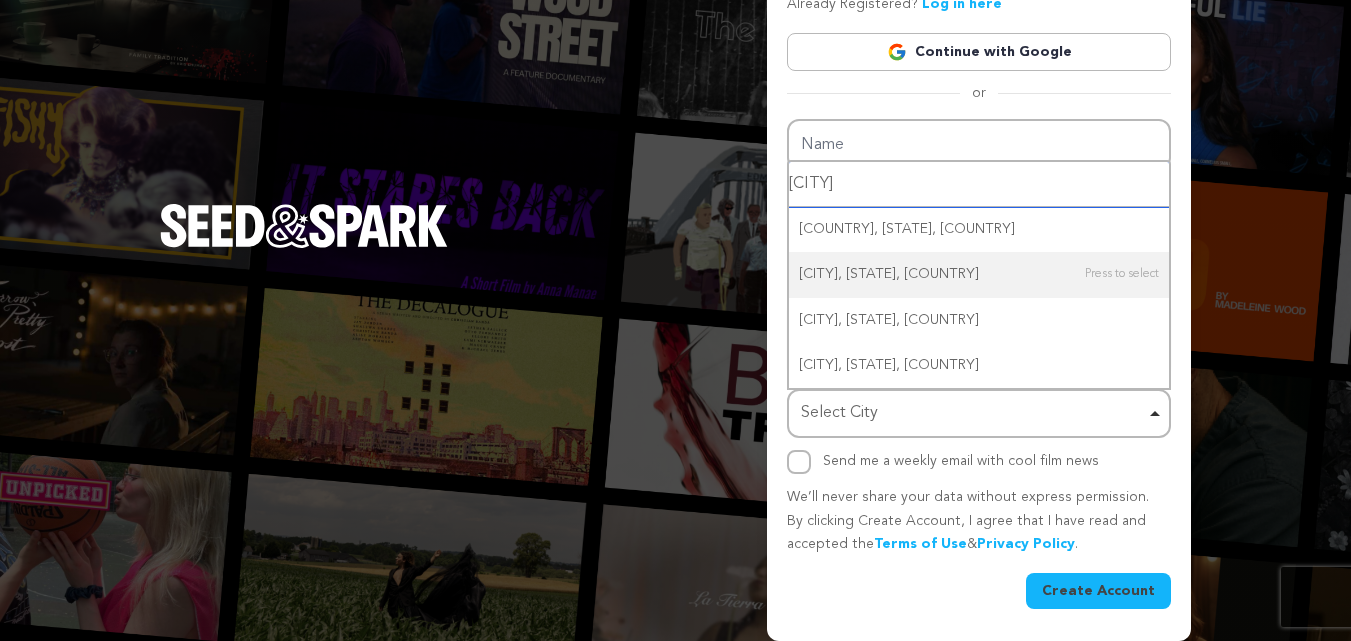 type 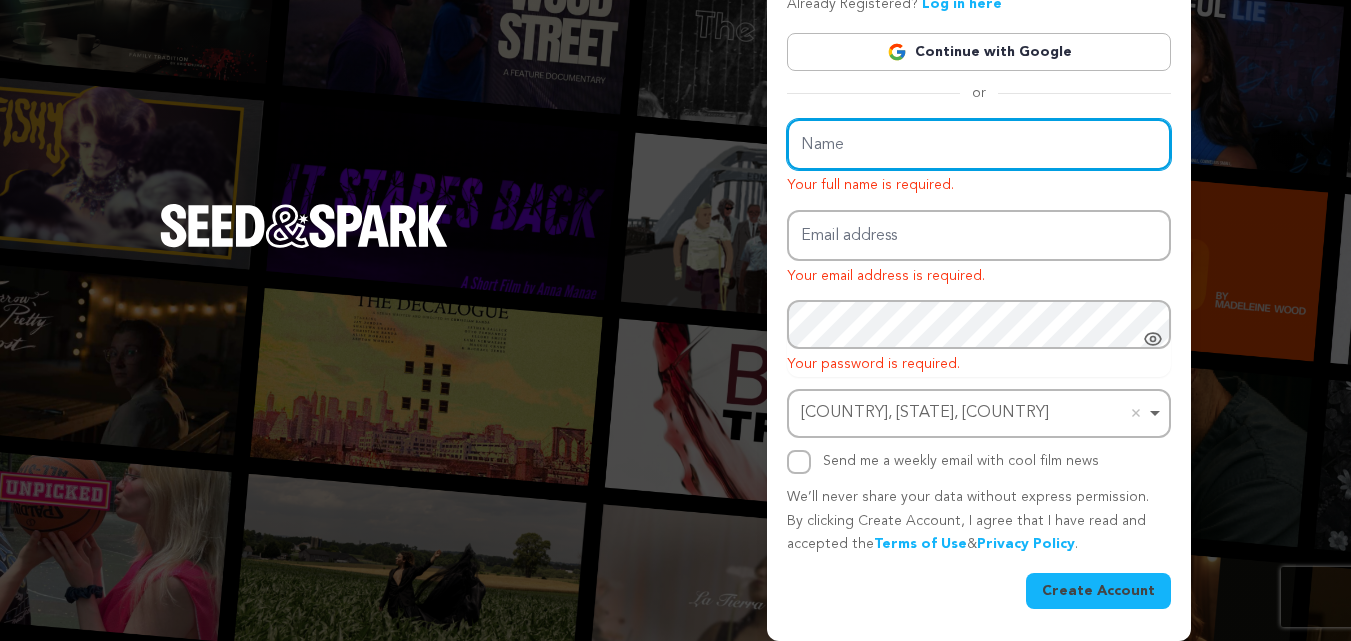 click on "Name" at bounding box center [979, 144] 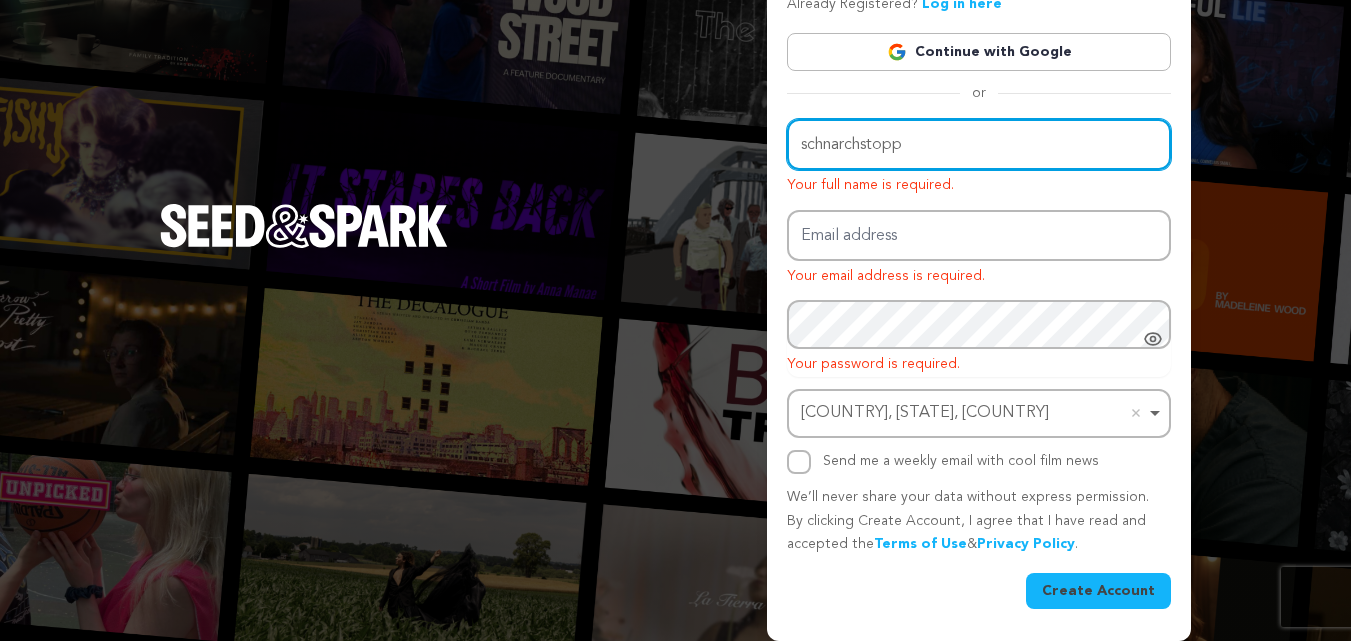 type on "schnarchstopp" 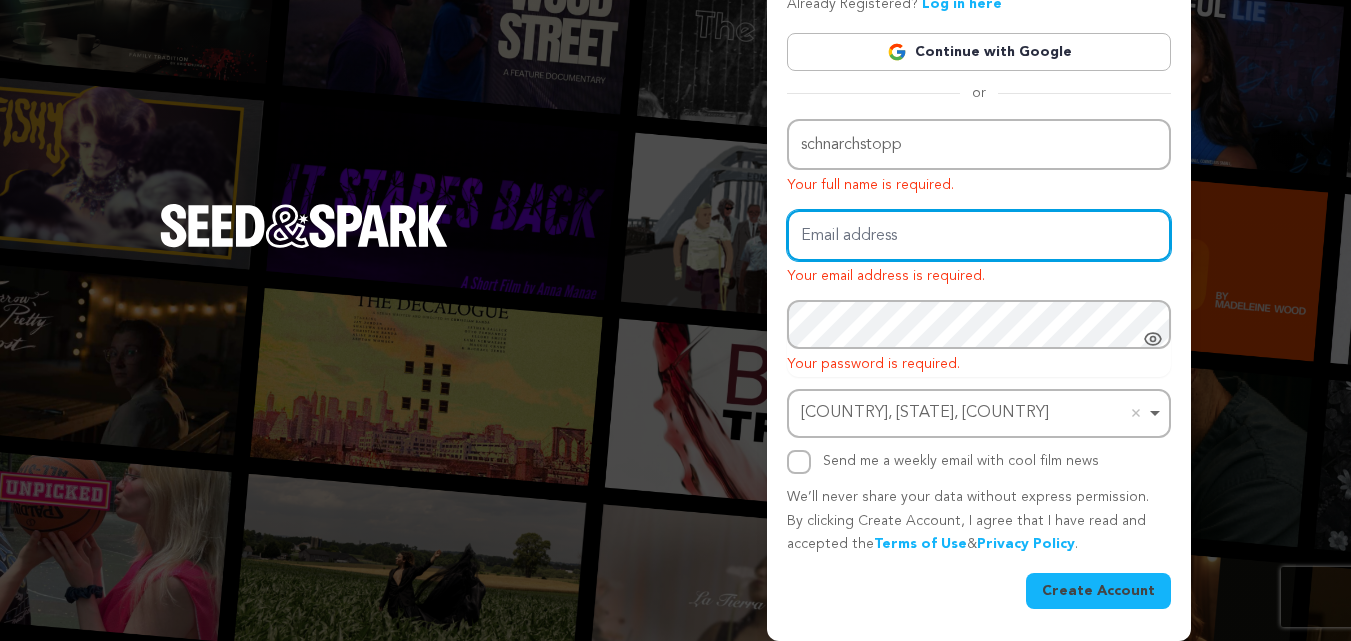 click on "Email address" at bounding box center [979, 235] 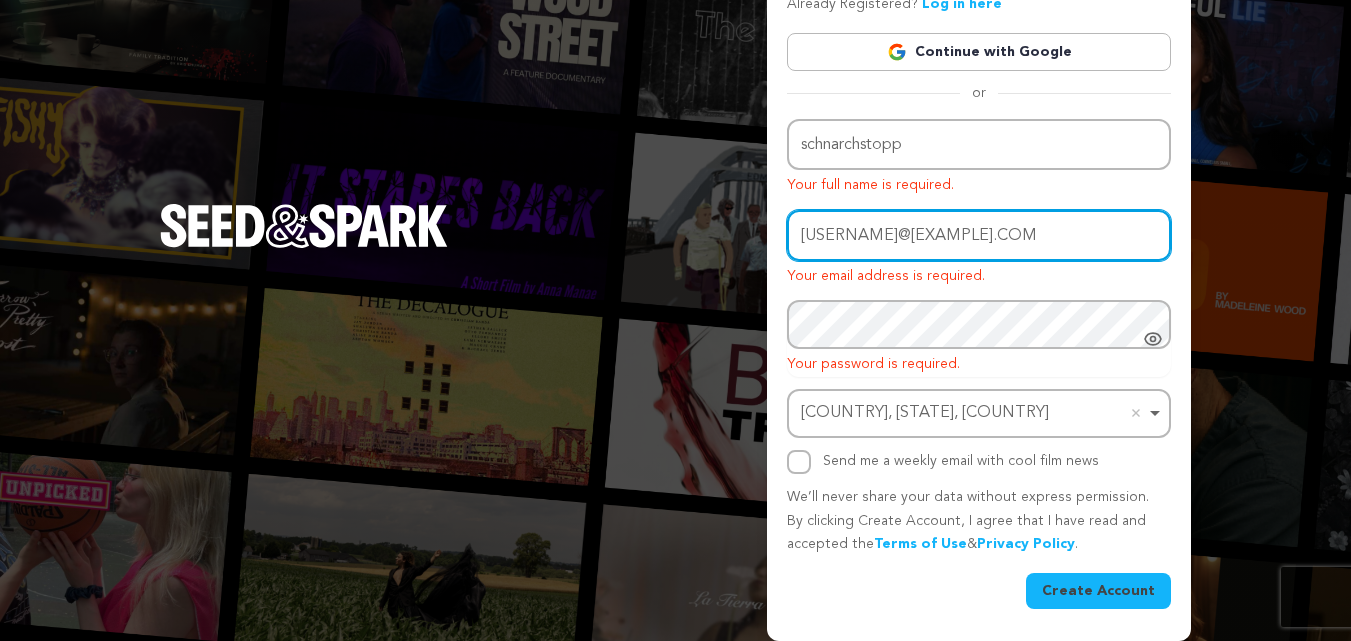 type on "schnarchstopp@gmail.com" 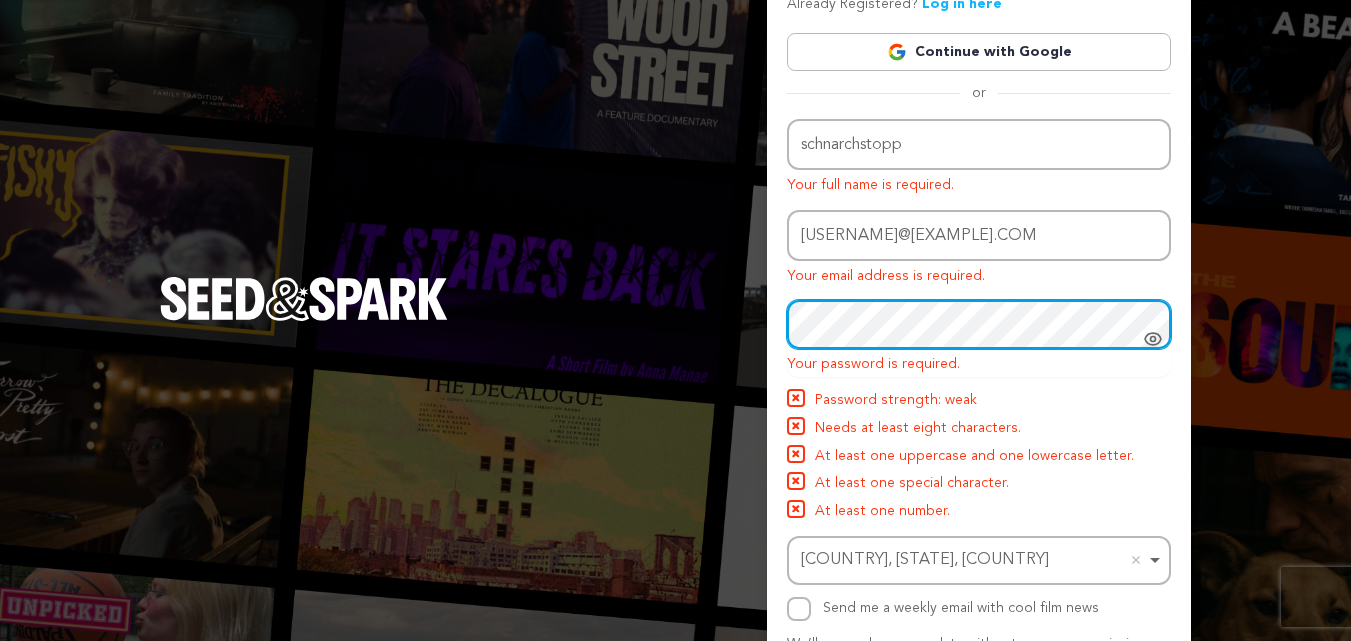 scroll, scrollTop: 223, scrollLeft: 0, axis: vertical 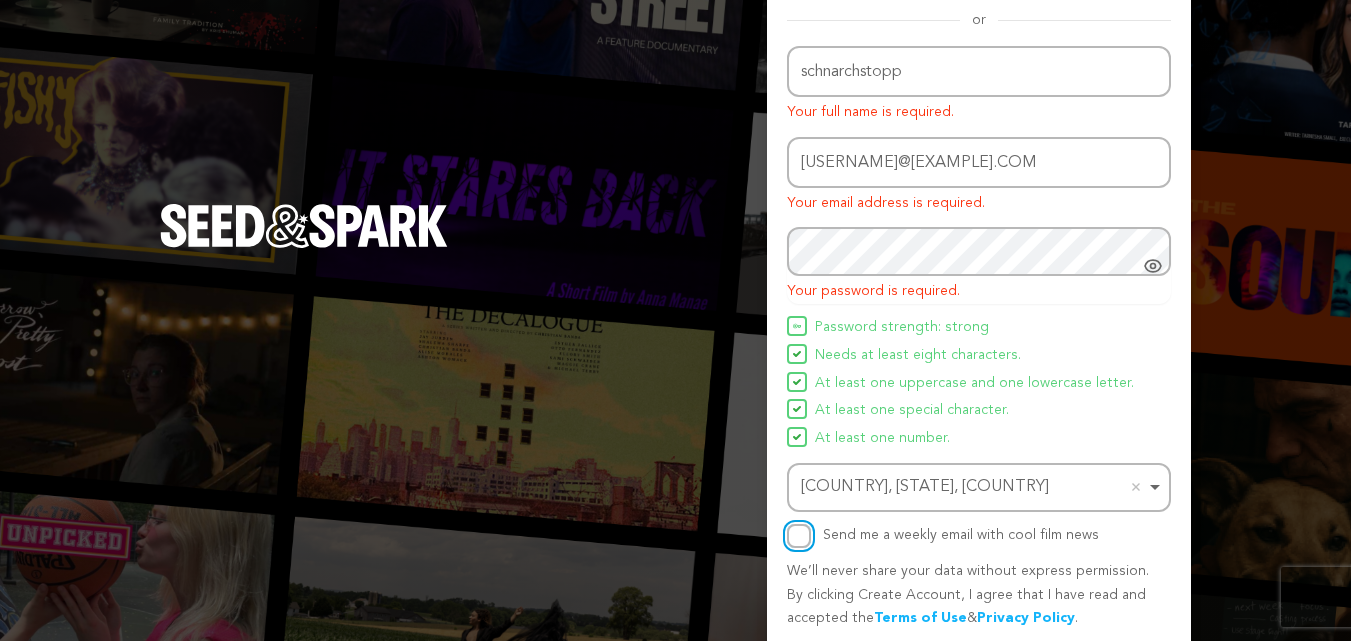 drag, startPoint x: 799, startPoint y: 534, endPoint x: 828, endPoint y: 515, distance: 34.669872 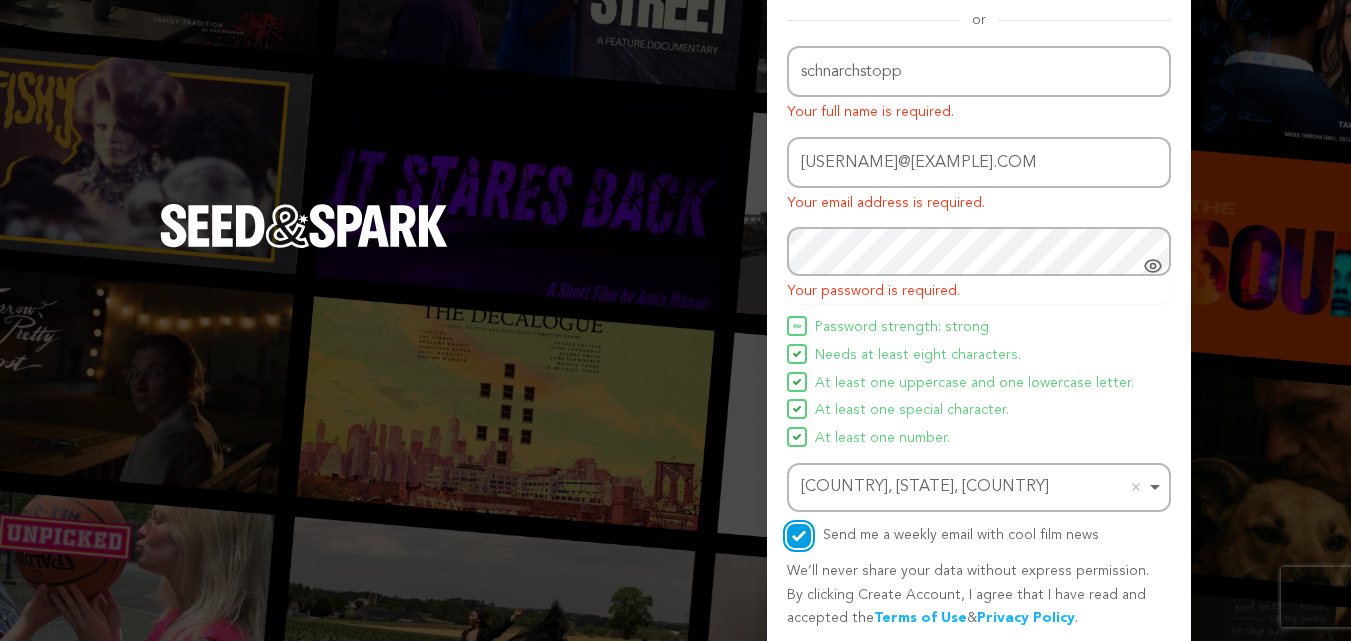 scroll, scrollTop: 297, scrollLeft: 0, axis: vertical 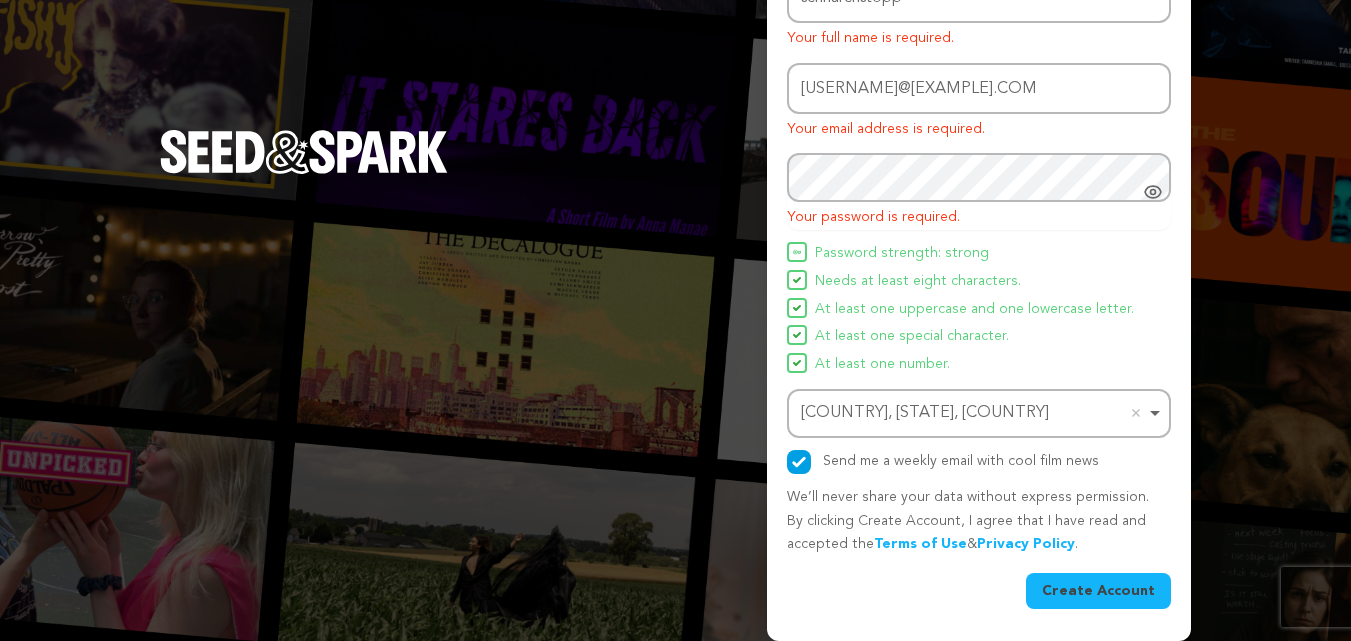 click on "Create Account" at bounding box center (1098, 591) 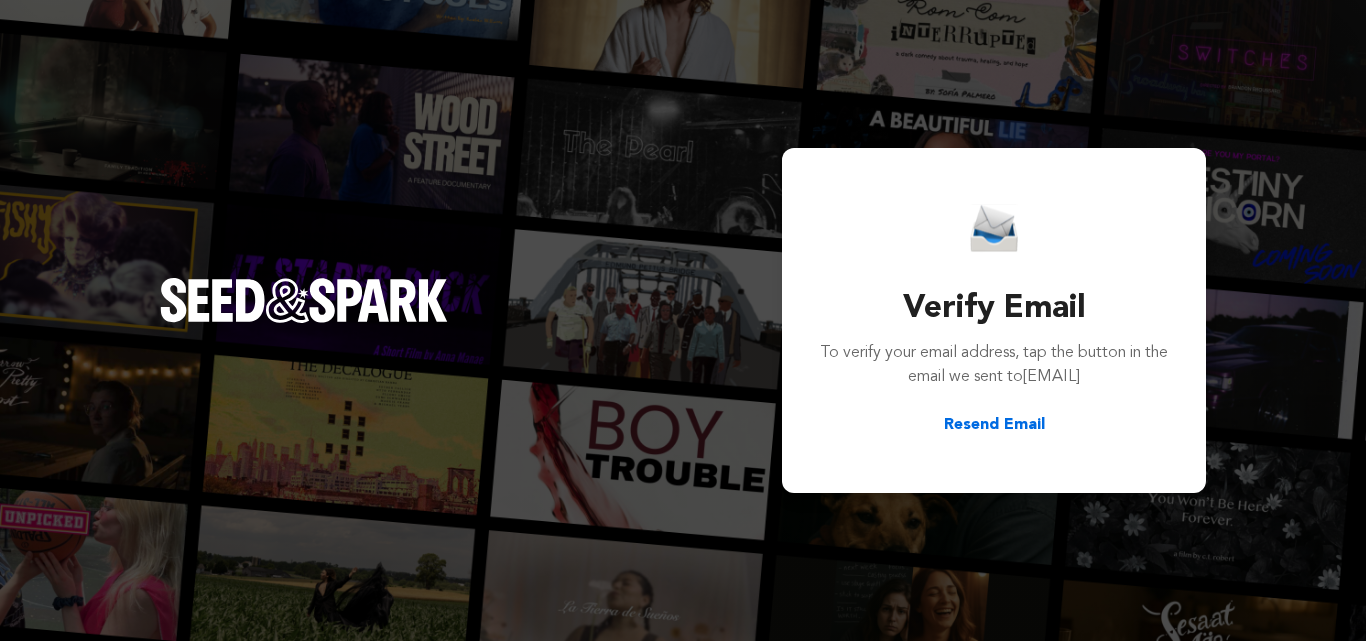 scroll, scrollTop: 0, scrollLeft: 0, axis: both 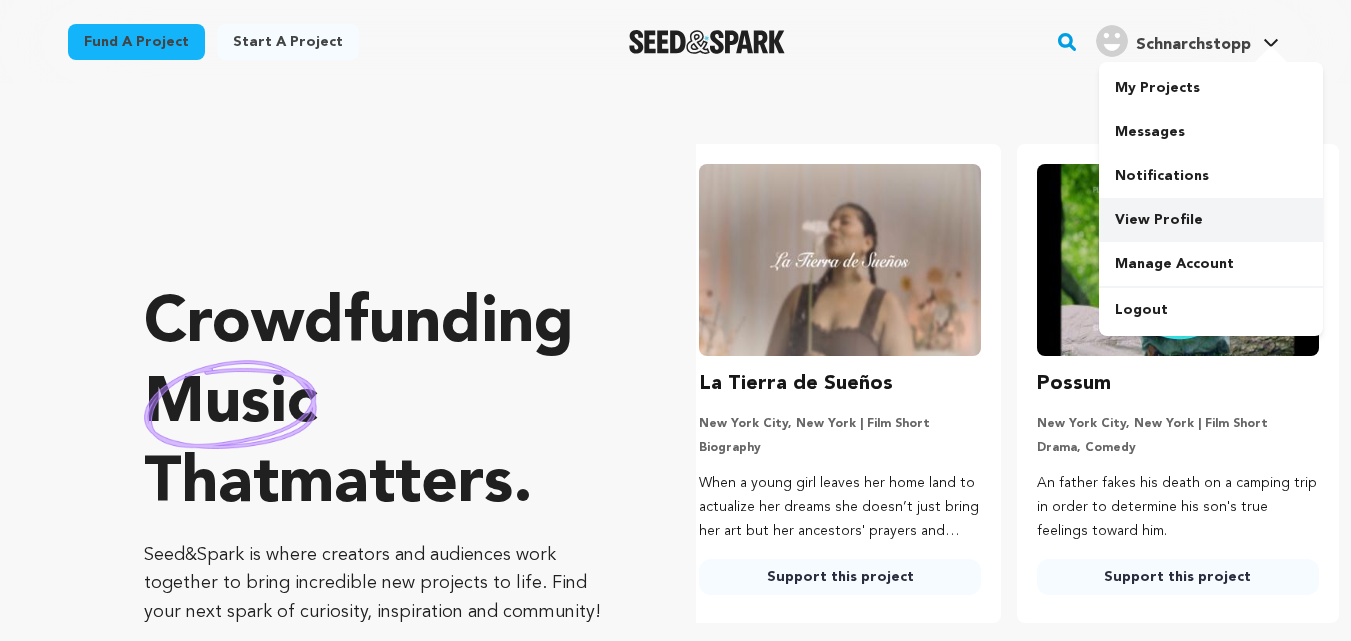 click on "View Profile" at bounding box center [1211, 220] 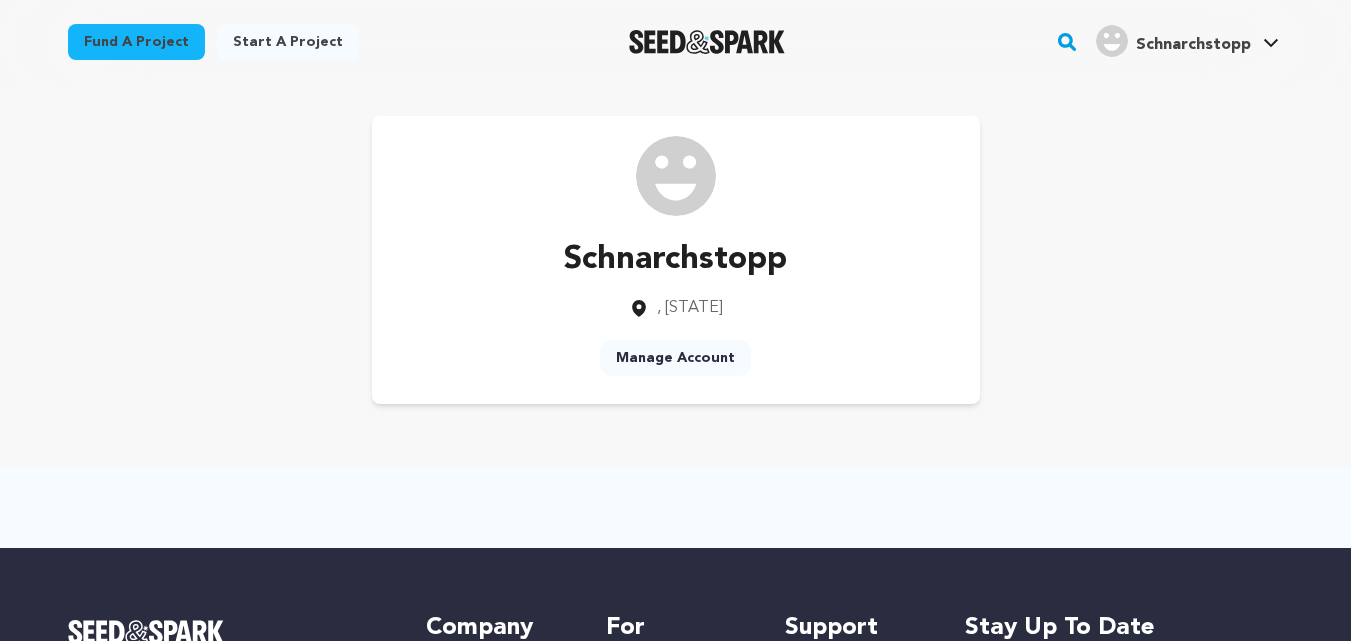 scroll, scrollTop: 0, scrollLeft: 0, axis: both 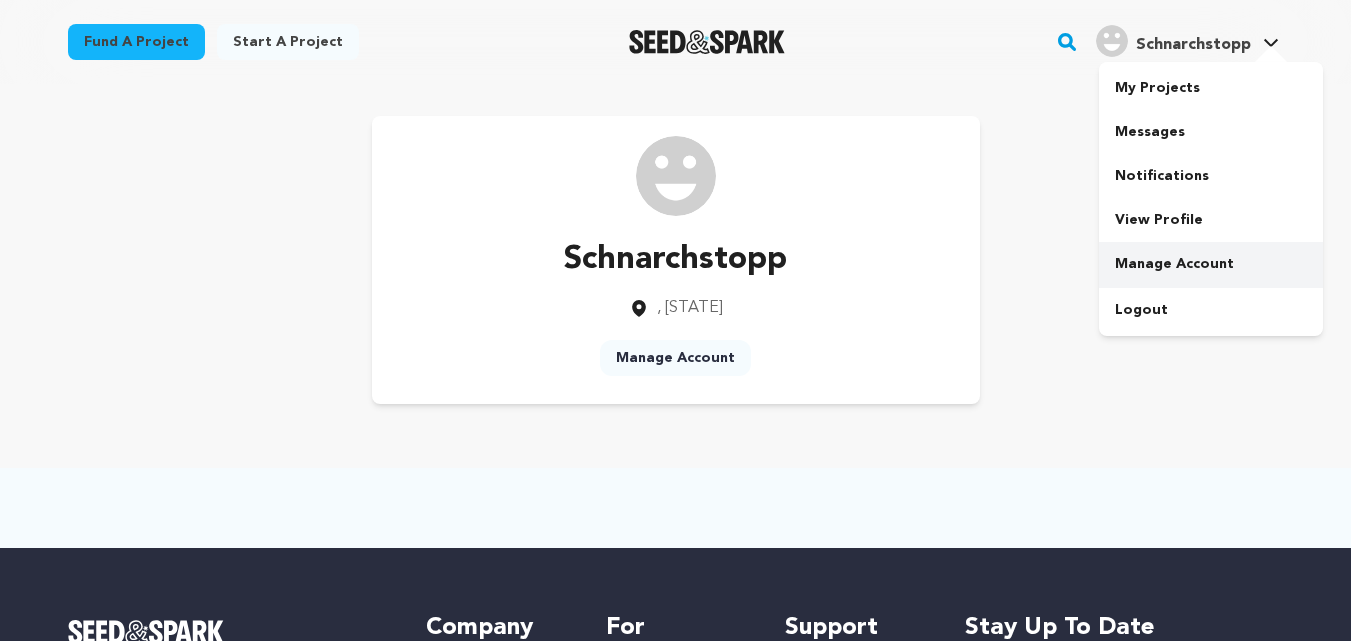 click on "Manage Account" at bounding box center (1211, 264) 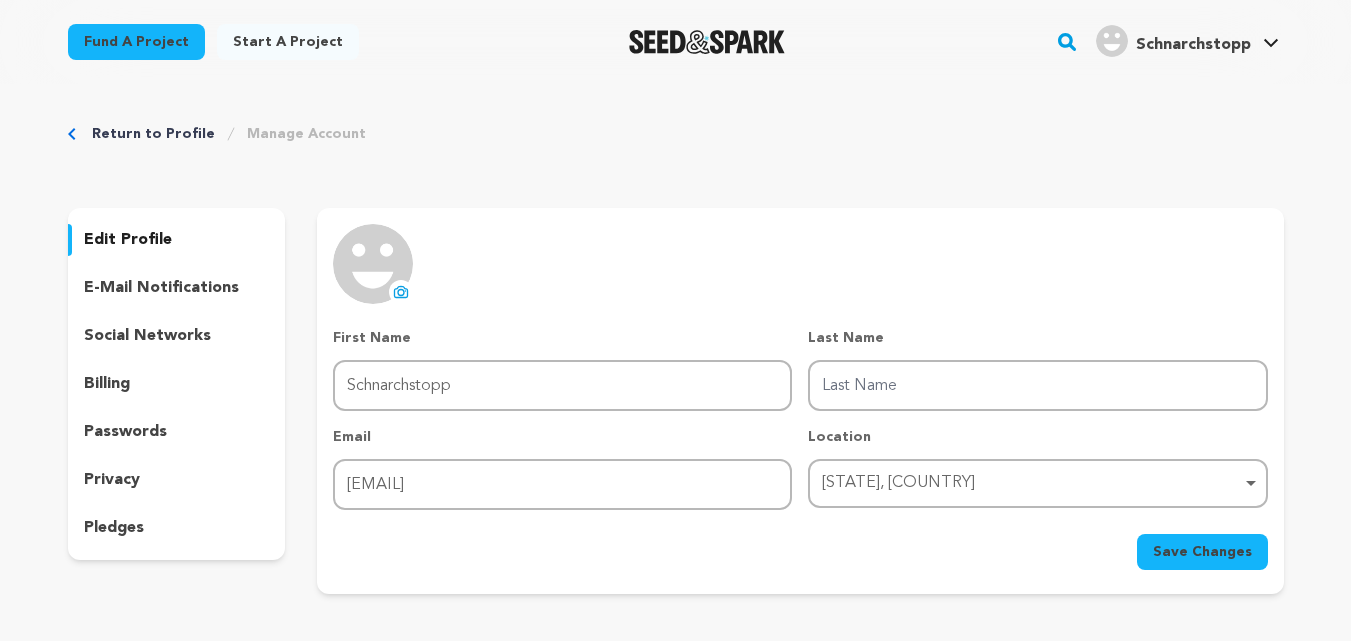 scroll, scrollTop: 0, scrollLeft: 0, axis: both 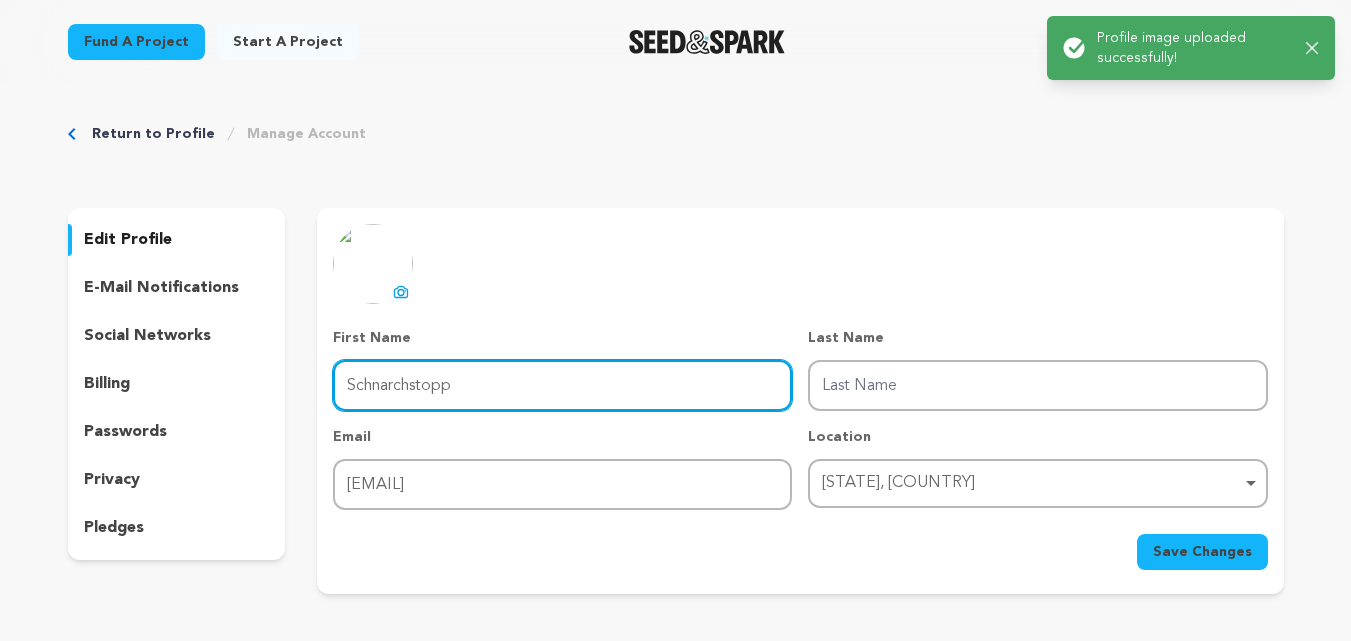 drag, startPoint x: 413, startPoint y: 389, endPoint x: 500, endPoint y: 389, distance: 87 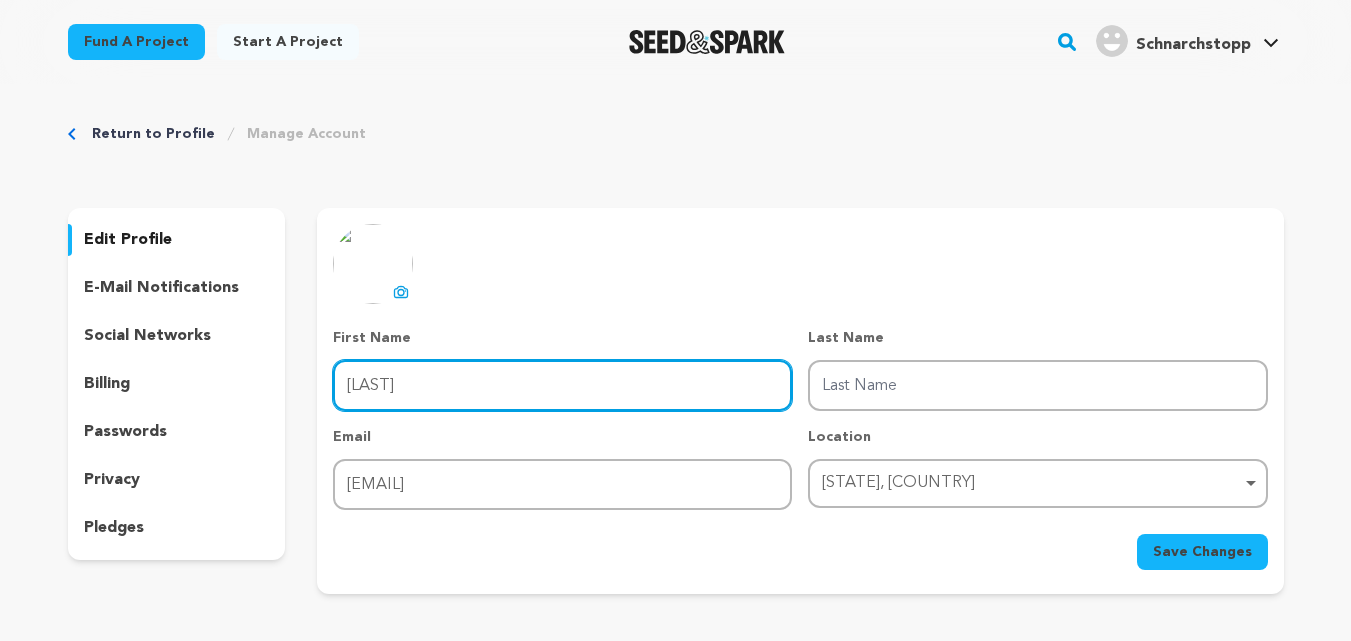 type on "Schnarch" 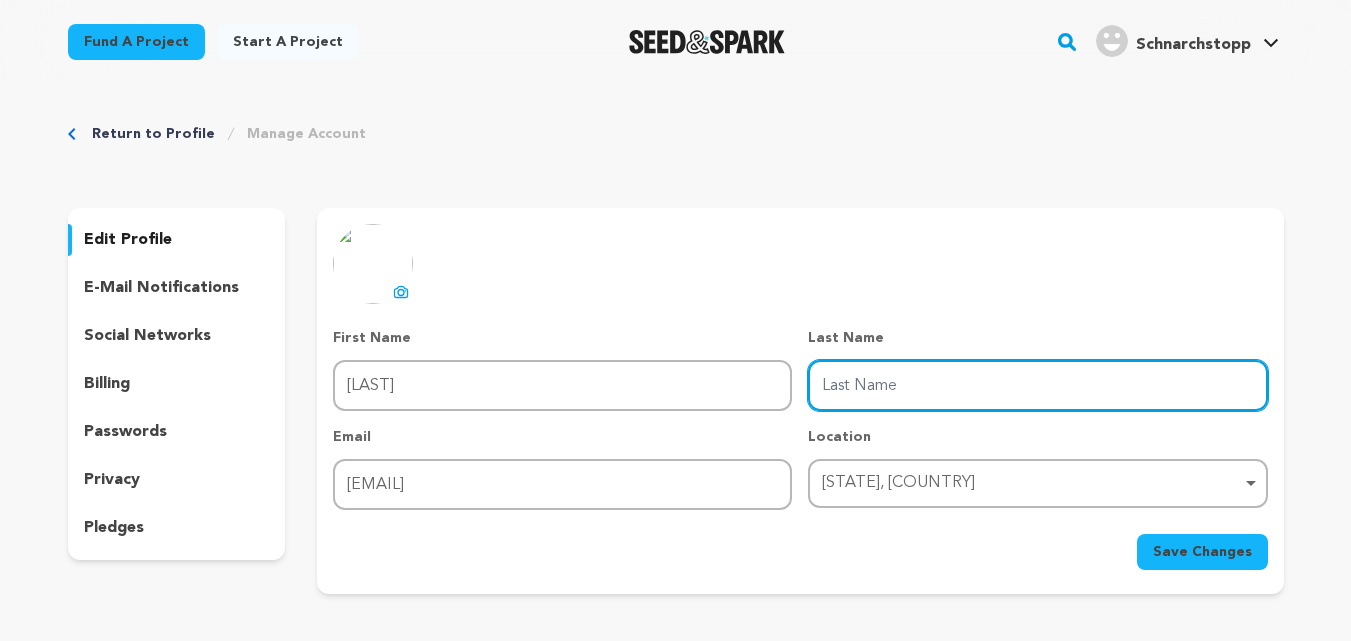 click on "Last Name" at bounding box center (1037, 385) 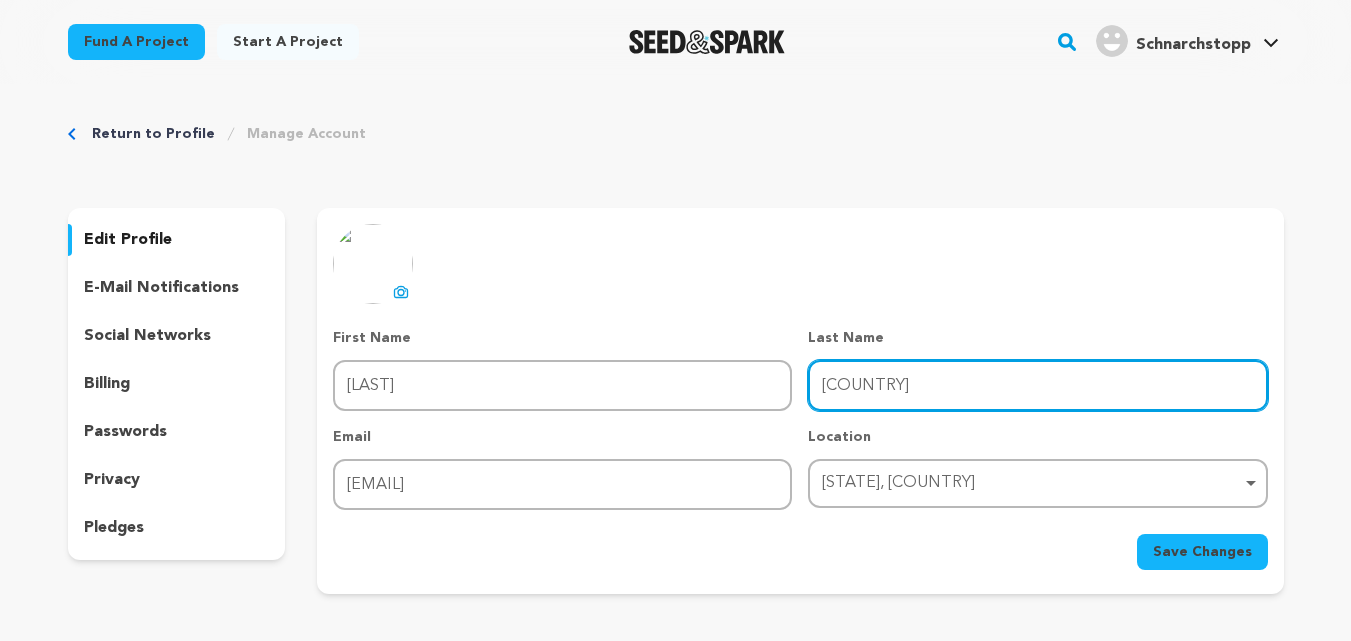 click on "stopp" at bounding box center [1037, 385] 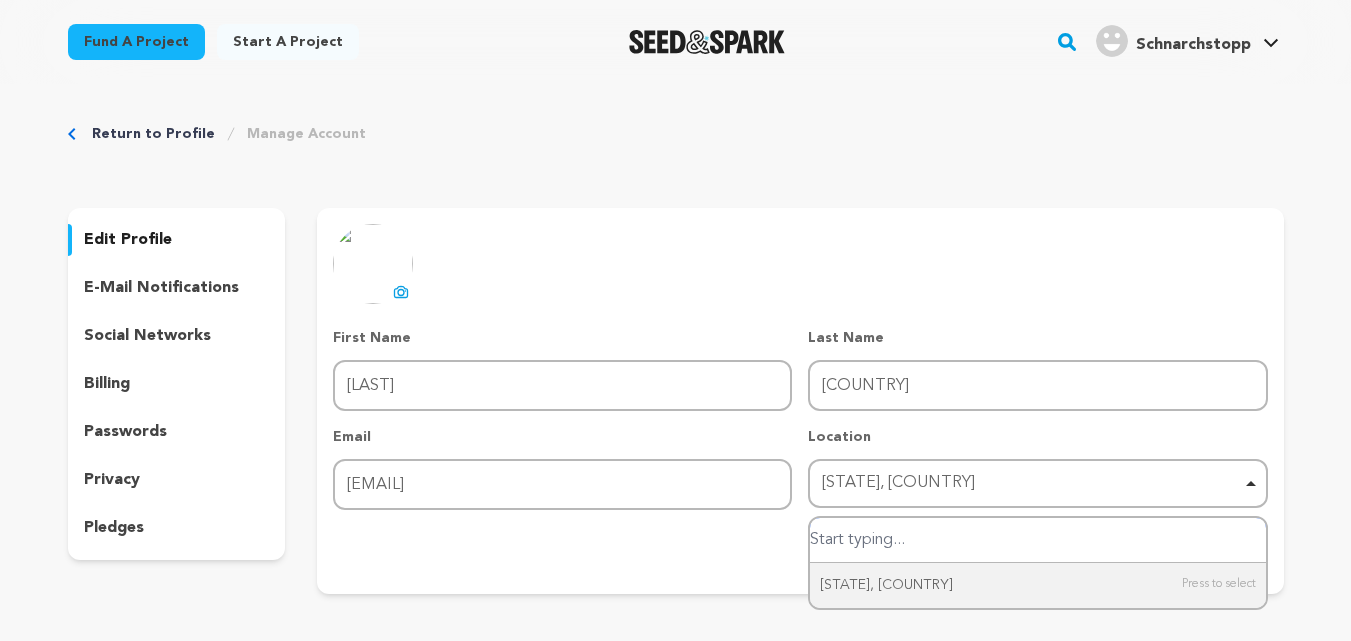click at bounding box center [1037, 540] 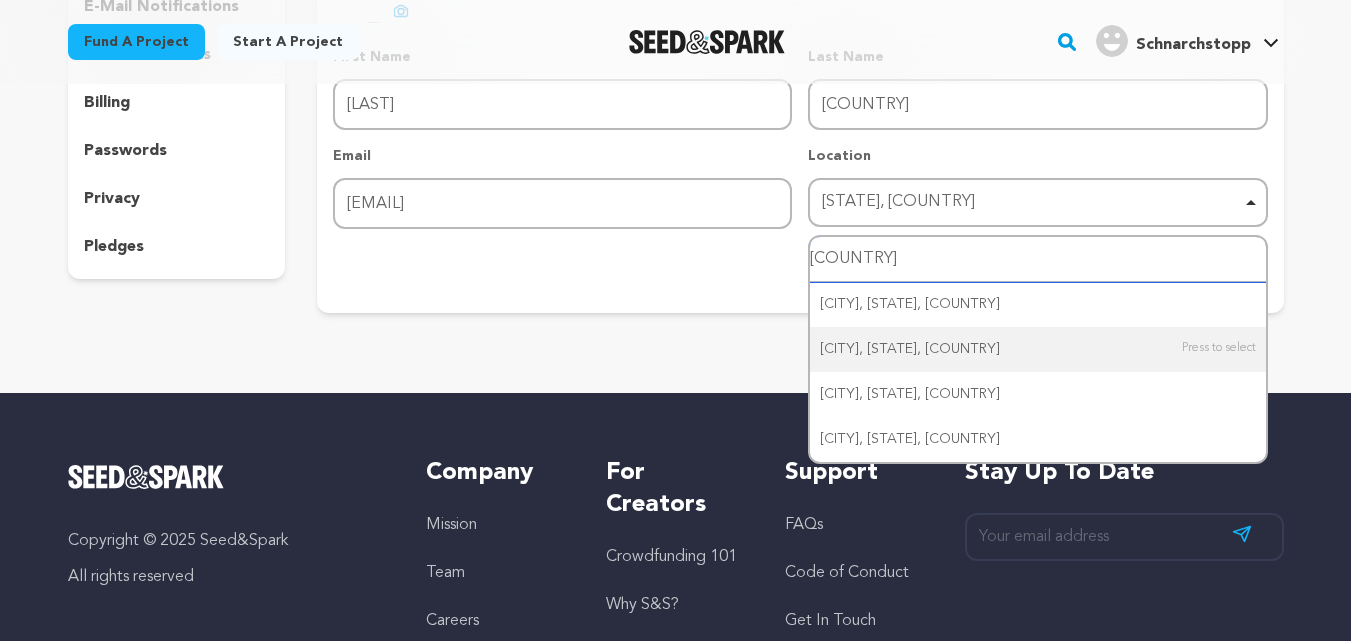 scroll, scrollTop: 300, scrollLeft: 0, axis: vertical 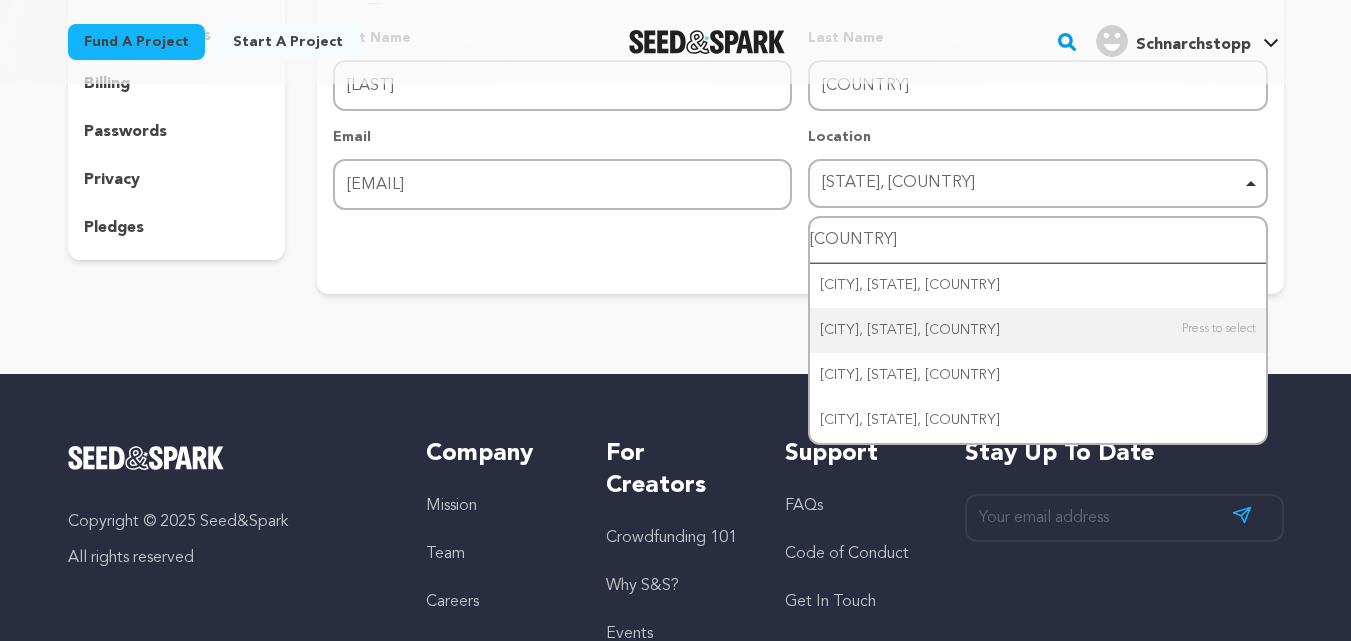 type on "Germany" 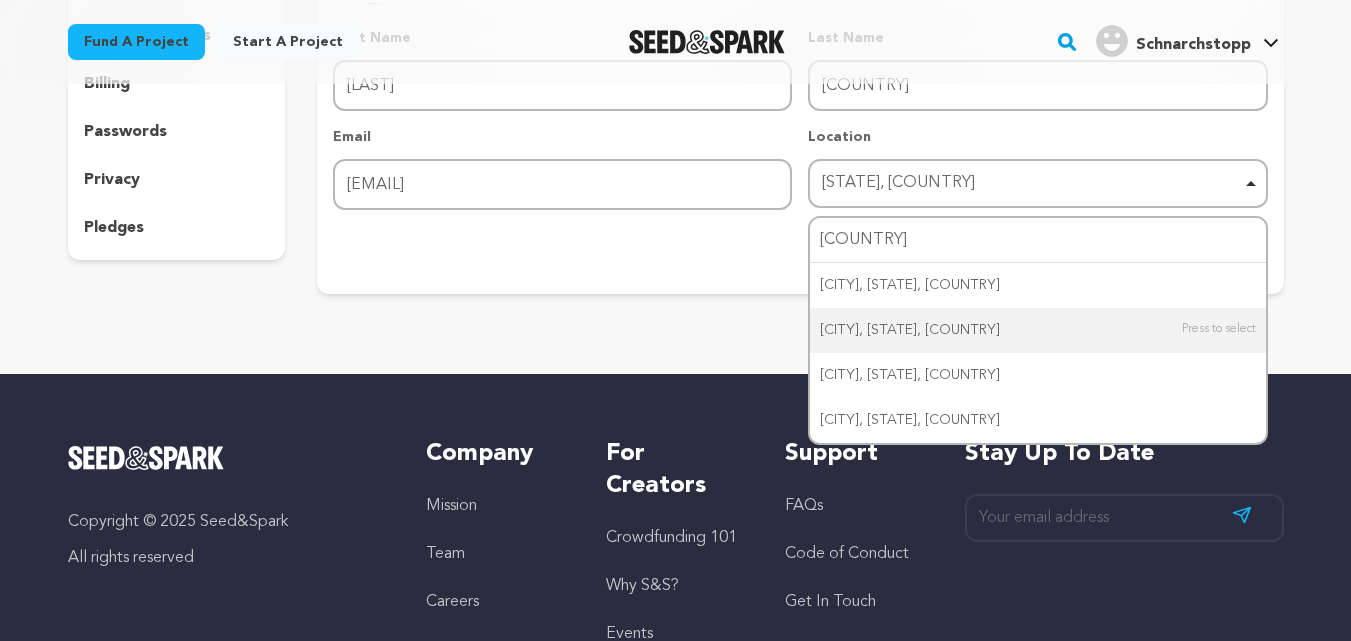 click on "uploading spinner
upload profile image
First Name
First Name
Schnarch
Last Name
Last Name
Stopp
Email
Email
schnarchstopp@gmail.com
Location
Pennsylvania, United States  Pennsylvania, United States Remove item Germany Germantown, OH, USA Germantown, MD, USA Germantown, KY, USA Germantown, WI, USA" at bounding box center (800, 101) 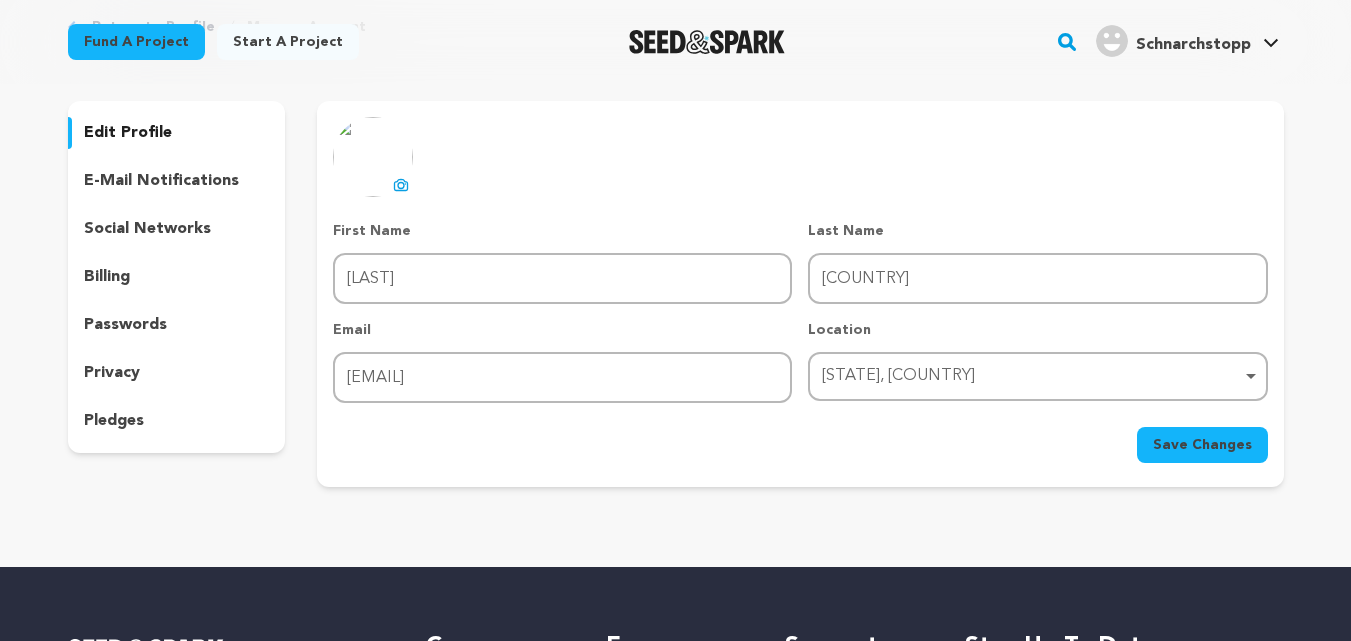 scroll, scrollTop: 100, scrollLeft: 0, axis: vertical 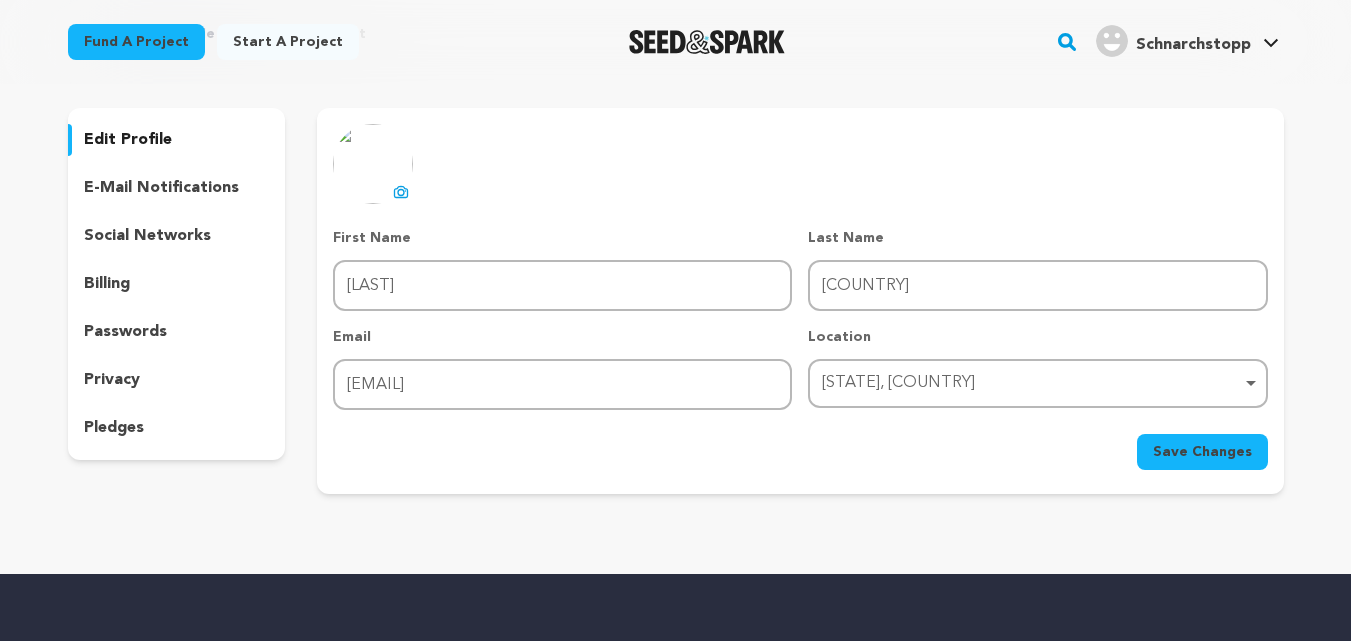 drag, startPoint x: 1247, startPoint y: 446, endPoint x: 1146, endPoint y: 429, distance: 102.4207 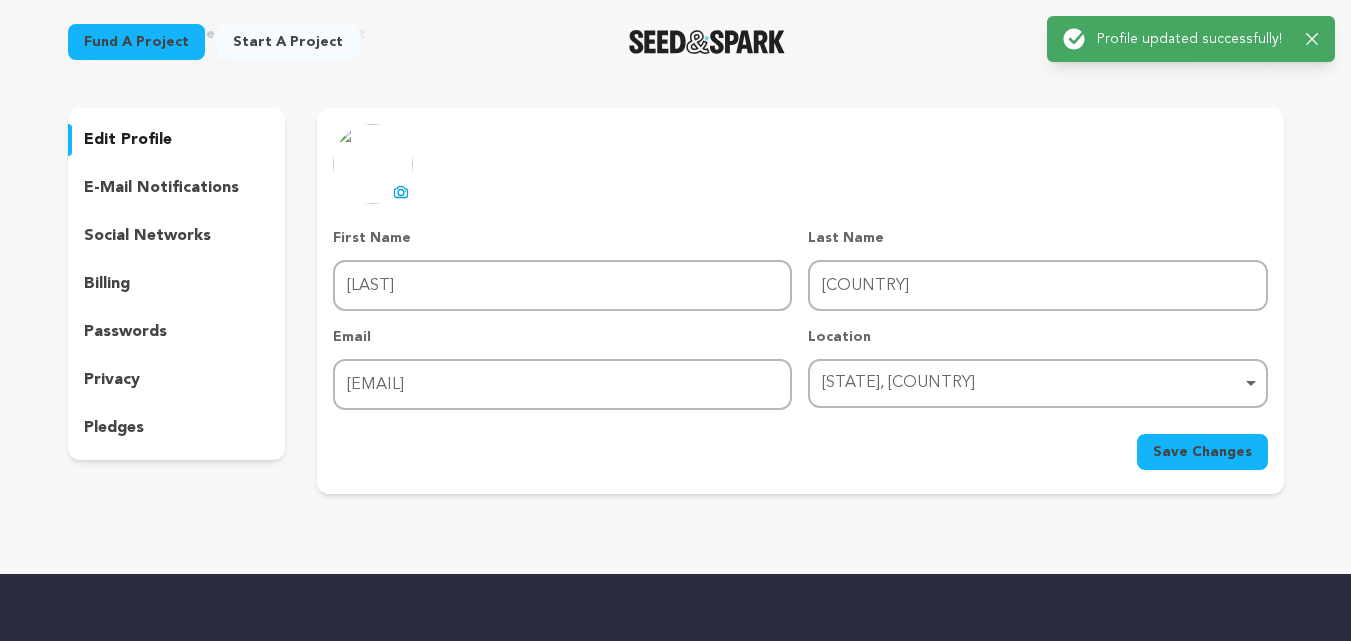 click on "e-mail notifications" at bounding box center (161, 188) 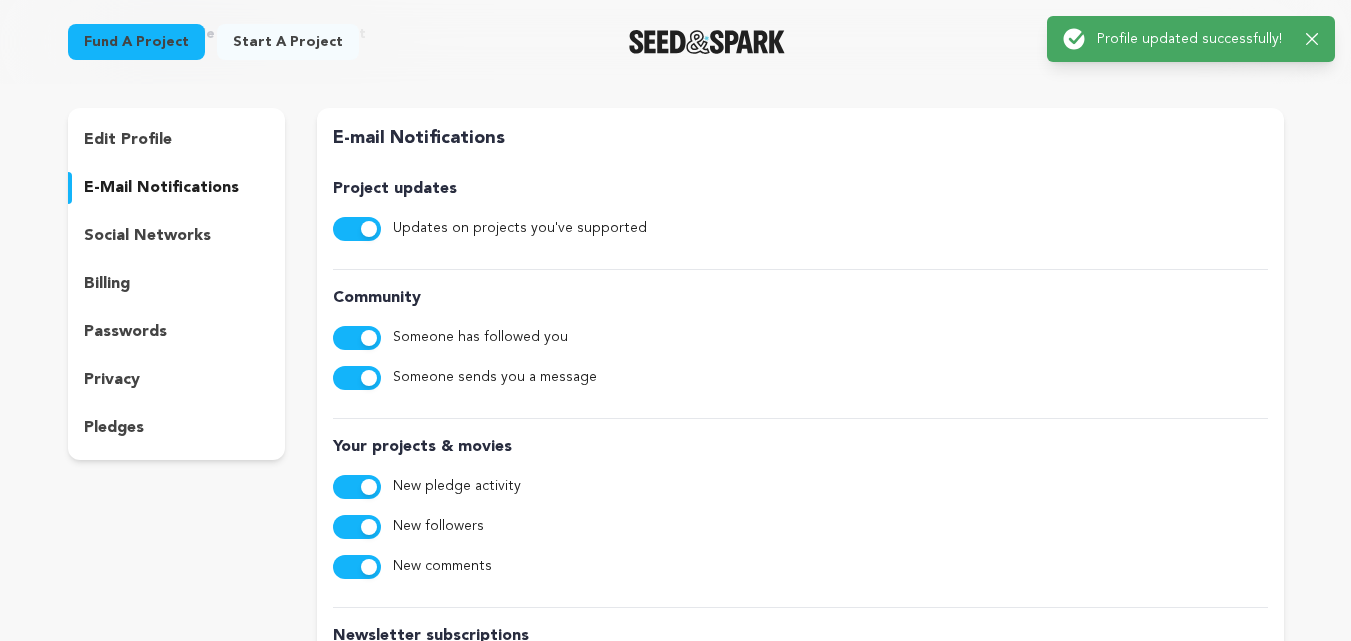 click on "social networks" at bounding box center (147, 236) 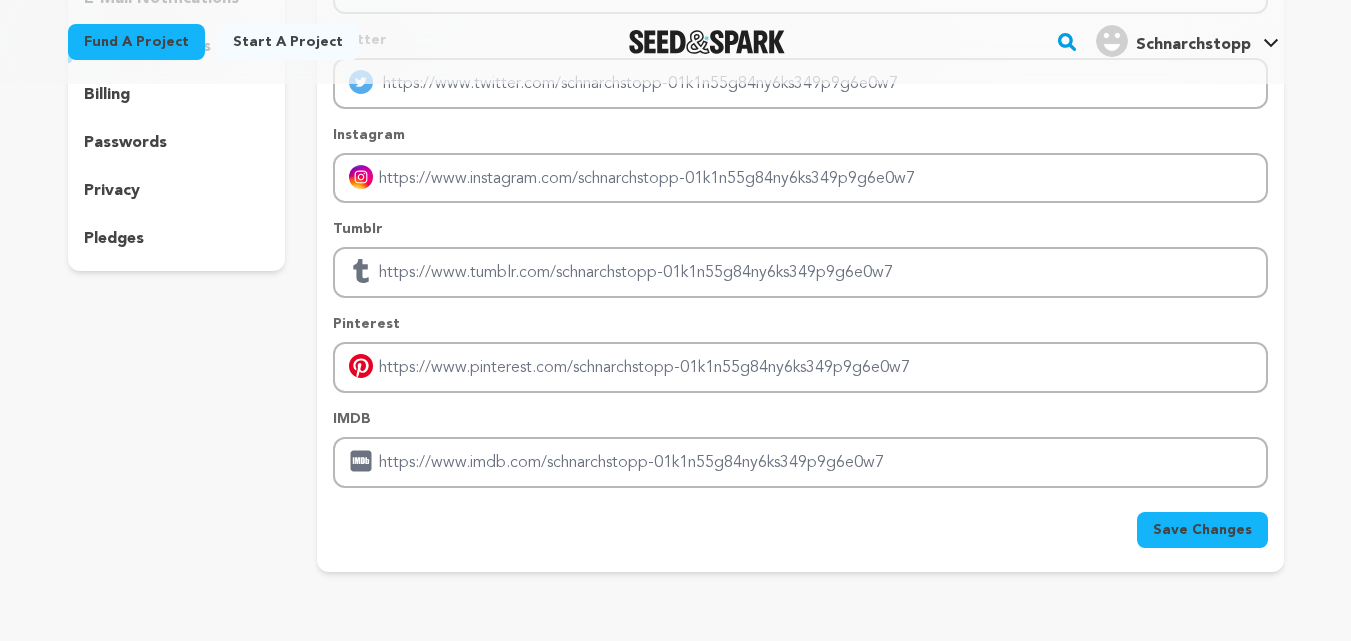scroll, scrollTop: 200, scrollLeft: 0, axis: vertical 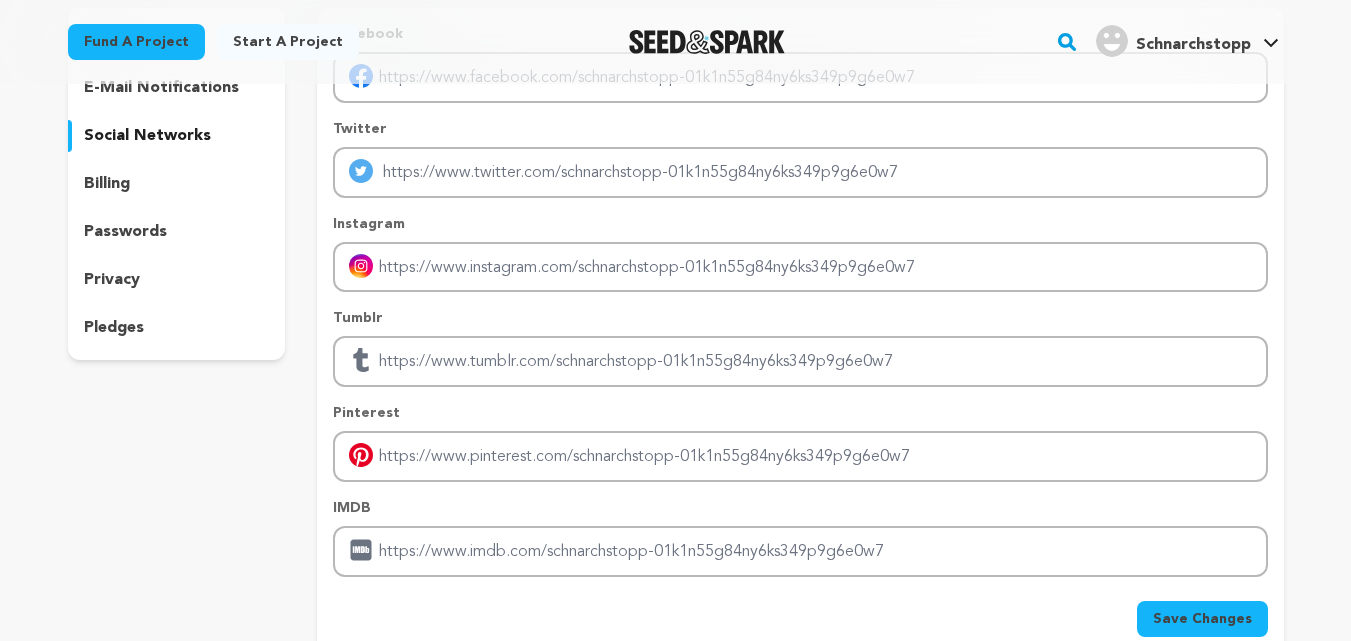 click on "billing" at bounding box center [177, 184] 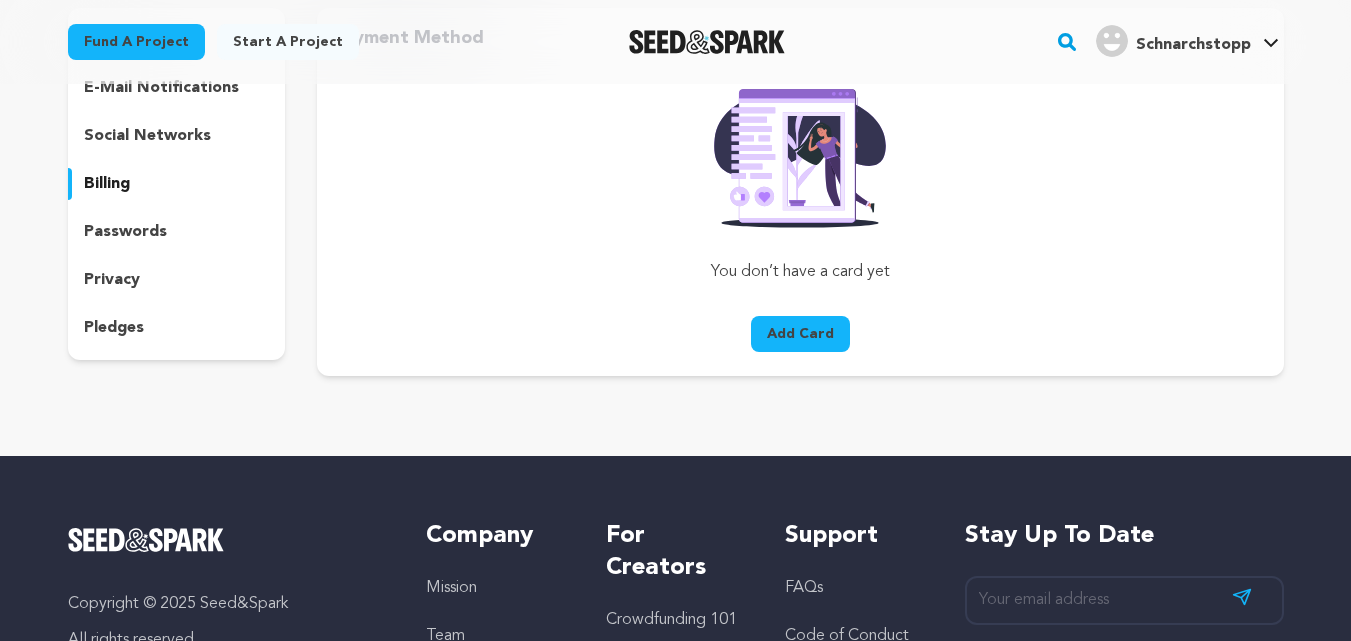 click on "passwords" at bounding box center (177, 232) 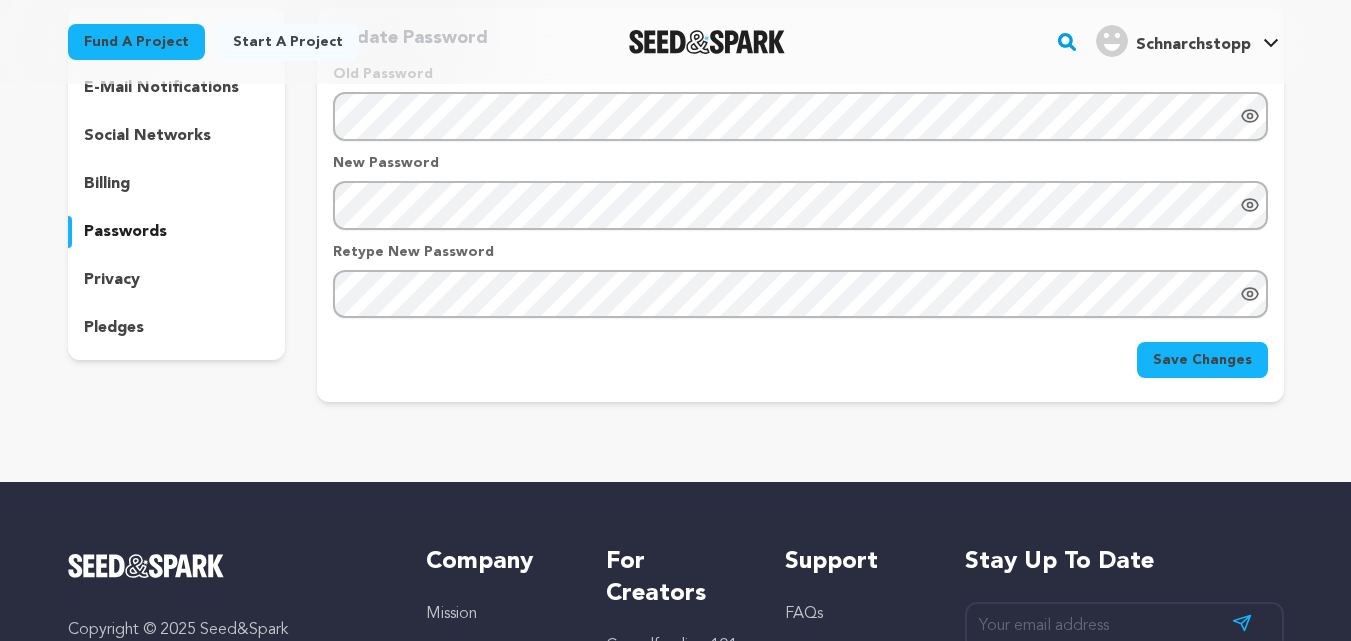 drag, startPoint x: 169, startPoint y: 268, endPoint x: 173, endPoint y: 310, distance: 42.190044 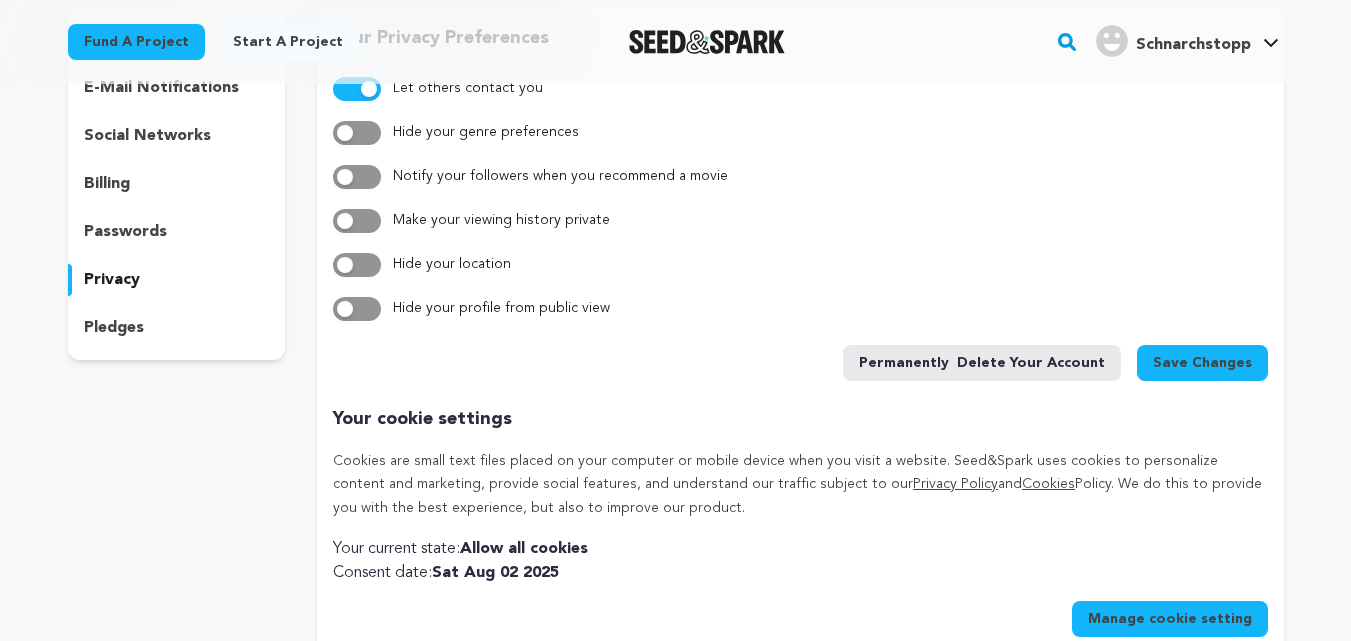 click on "pledges" at bounding box center [177, 328] 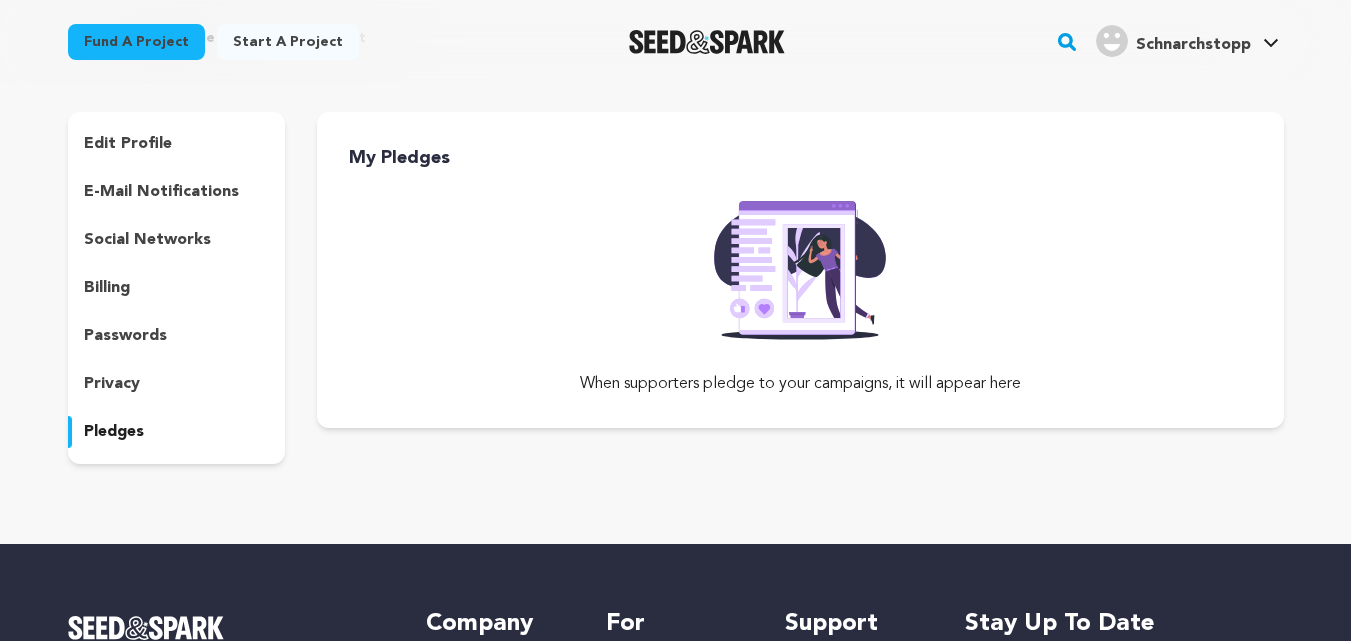 scroll, scrollTop: 0, scrollLeft: 0, axis: both 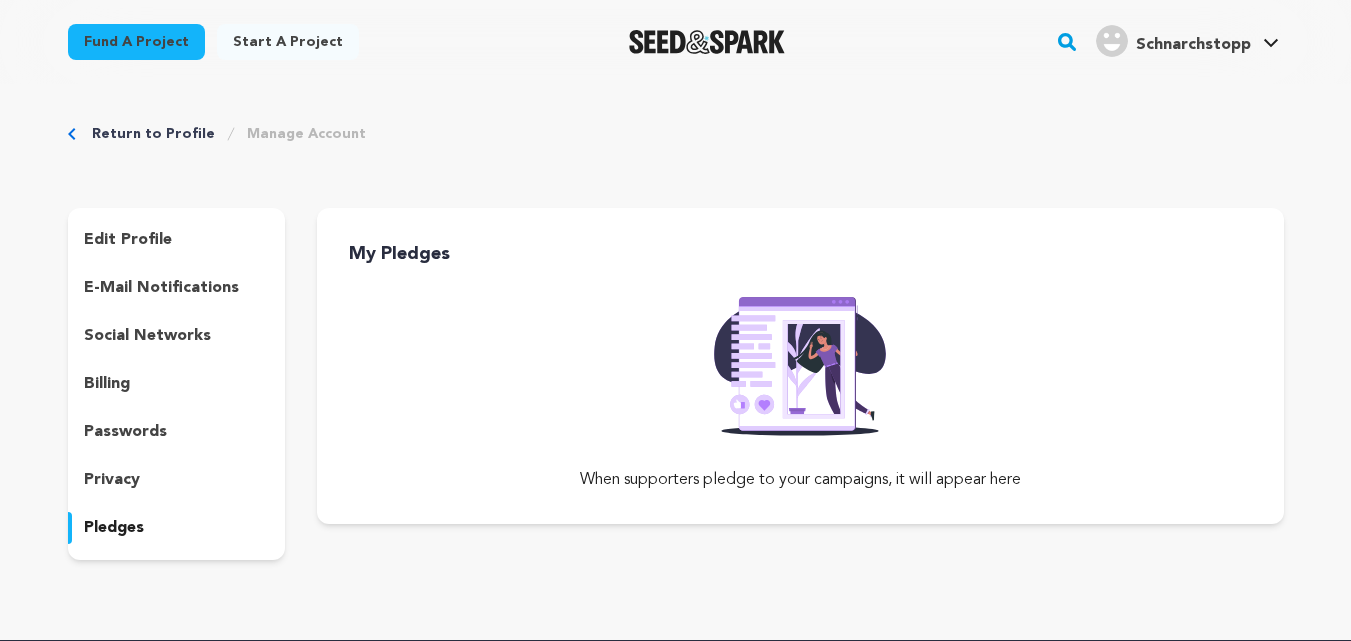 click on "Schnarchstopp" at bounding box center [1193, 45] 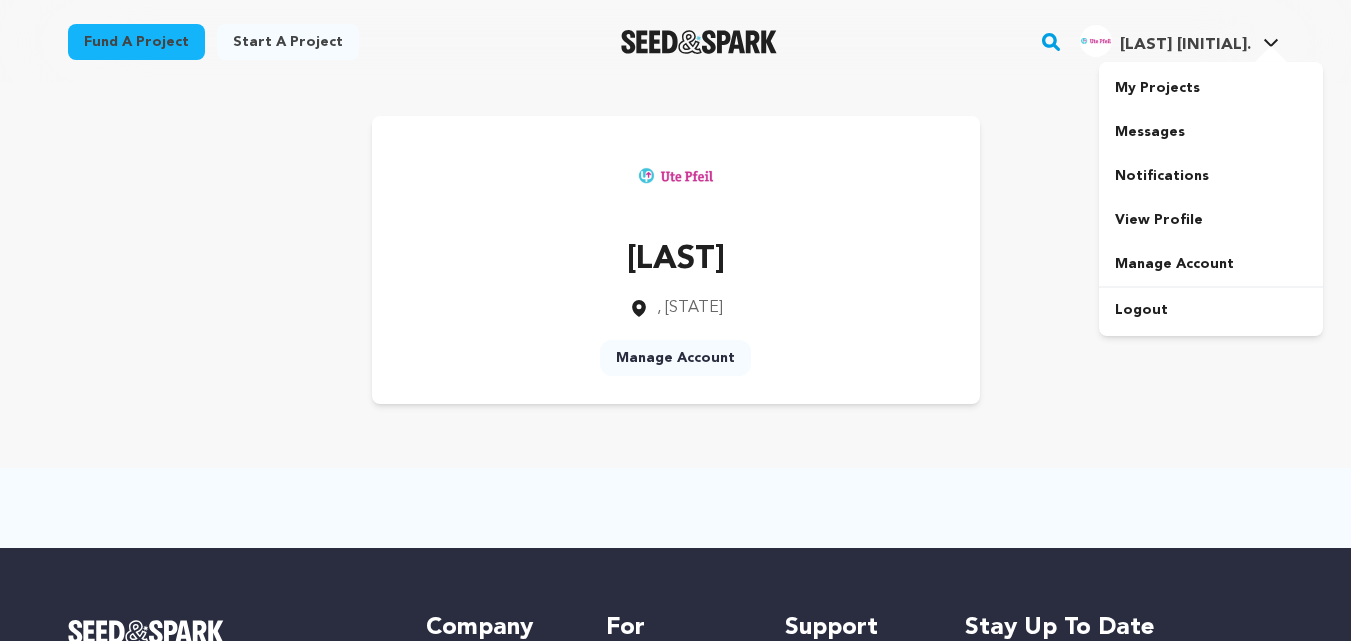 scroll, scrollTop: 0, scrollLeft: 0, axis: both 